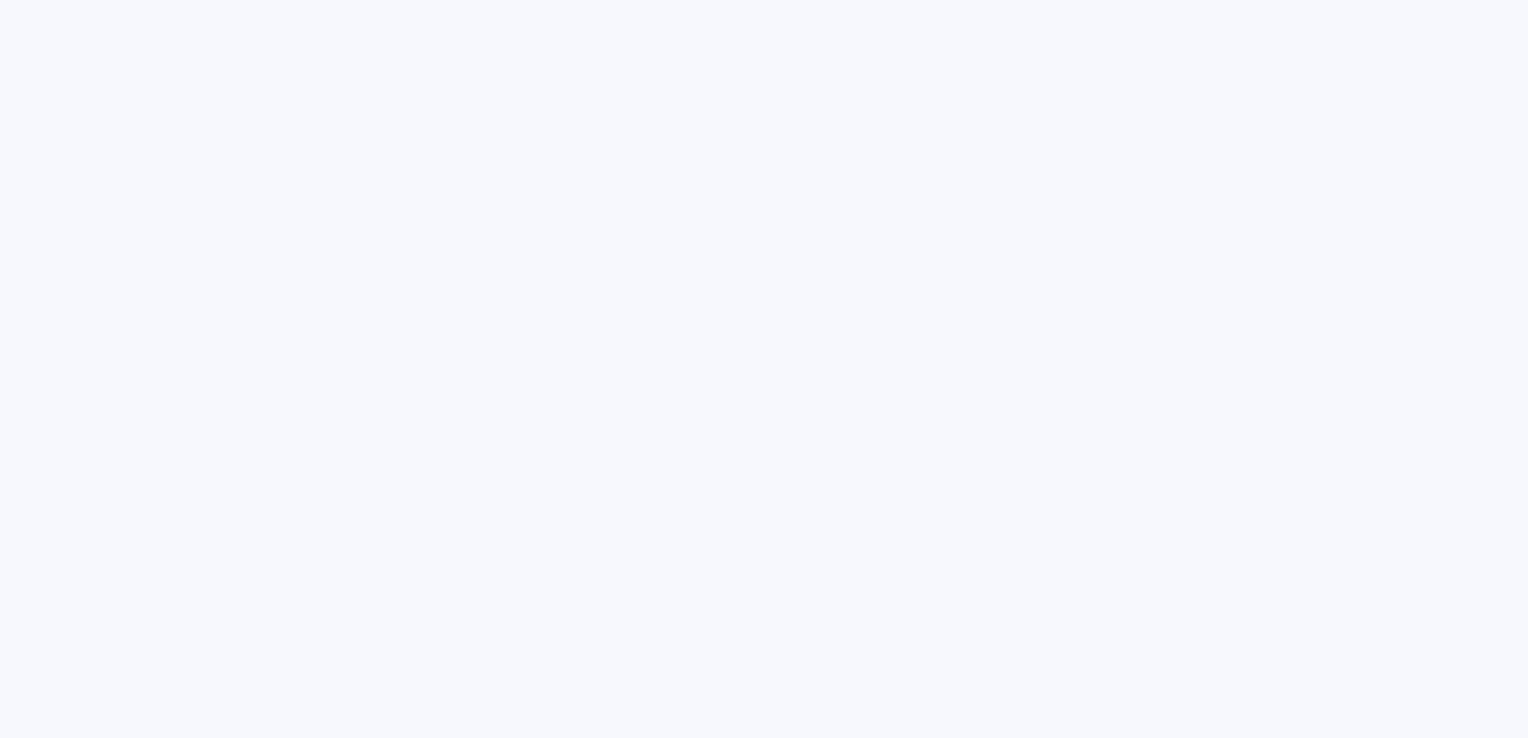 scroll, scrollTop: 0, scrollLeft: 0, axis: both 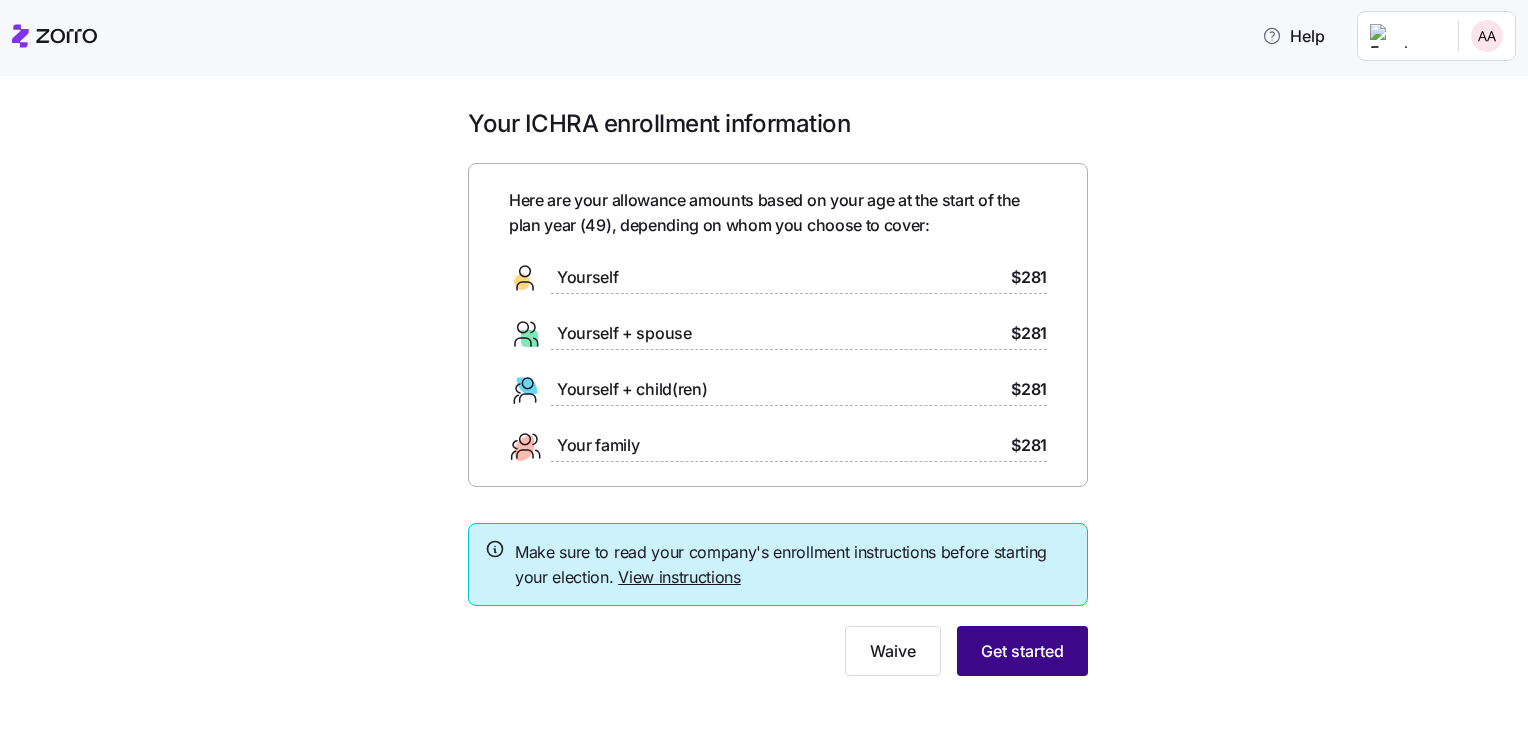 click on "Get started" at bounding box center (1022, 651) 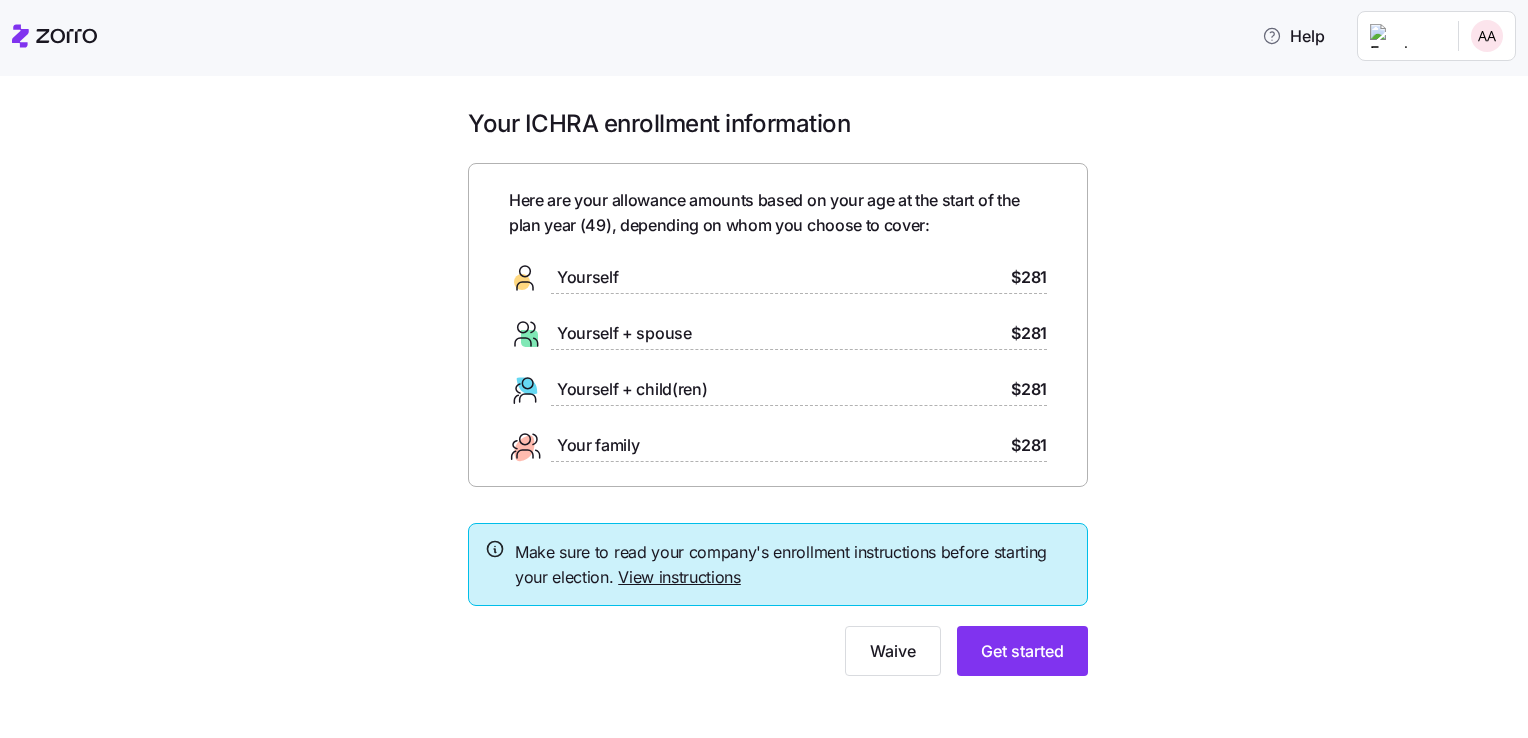 click on "Yourself $[PRICE]" at bounding box center [778, 278] 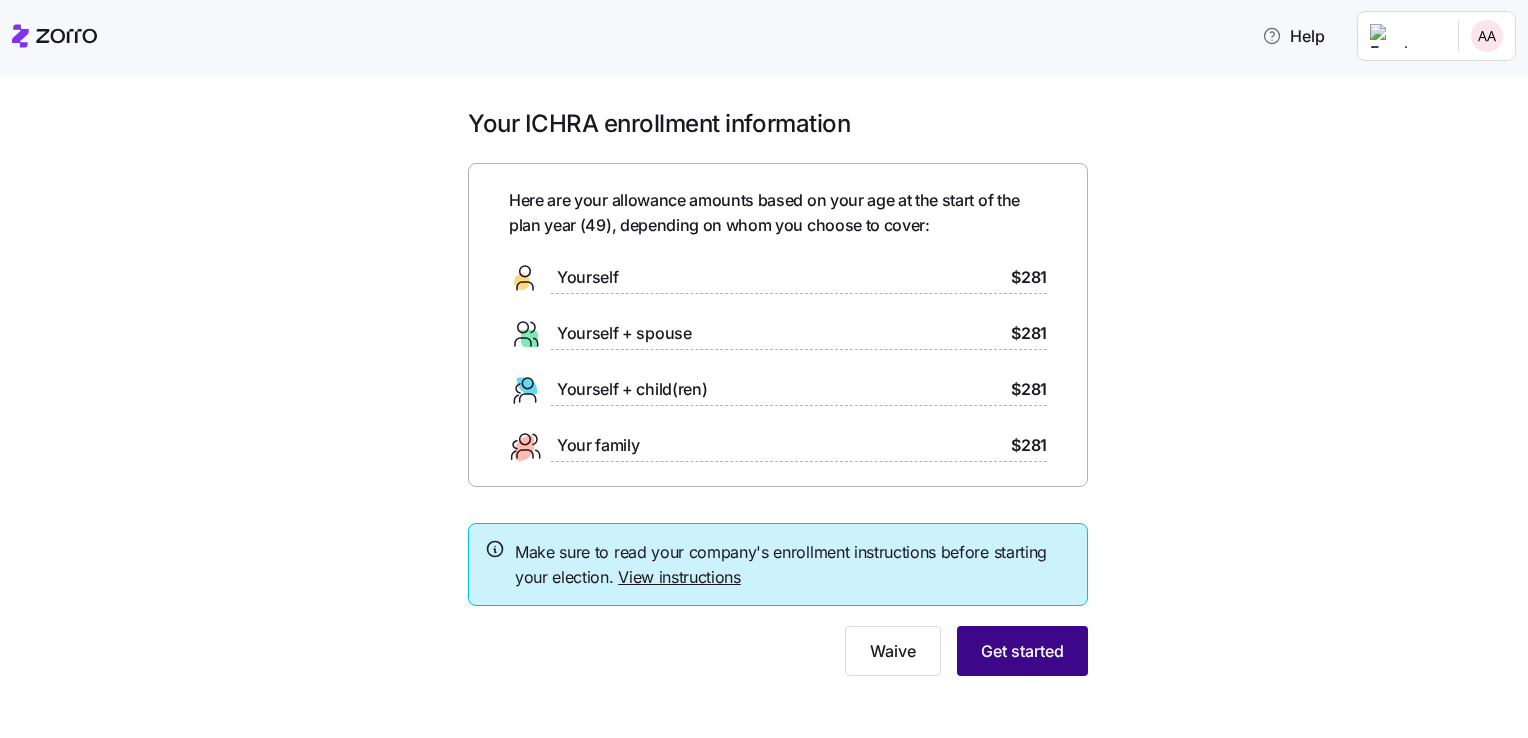 click on "Get started" at bounding box center [1022, 651] 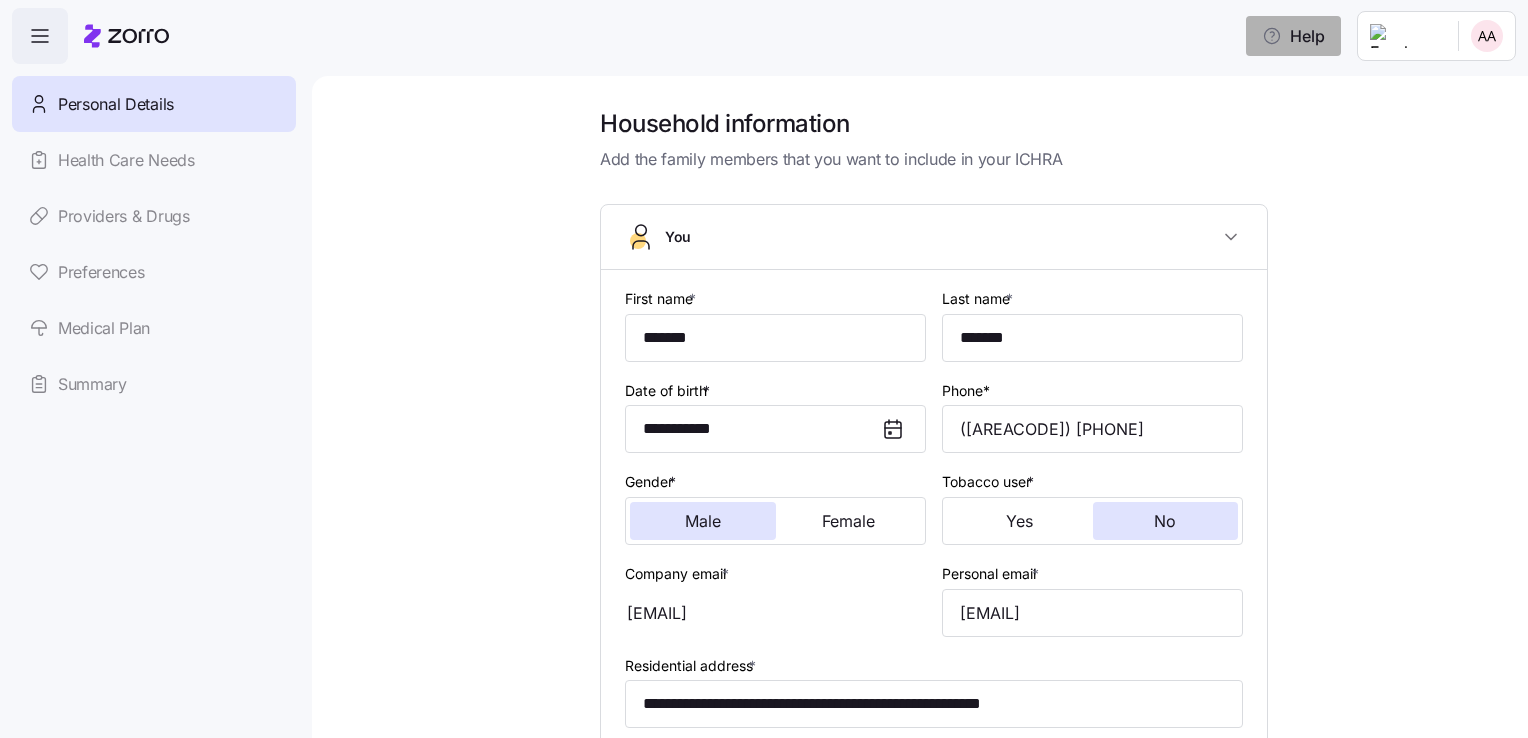 click on "Help" at bounding box center (1293, 36) 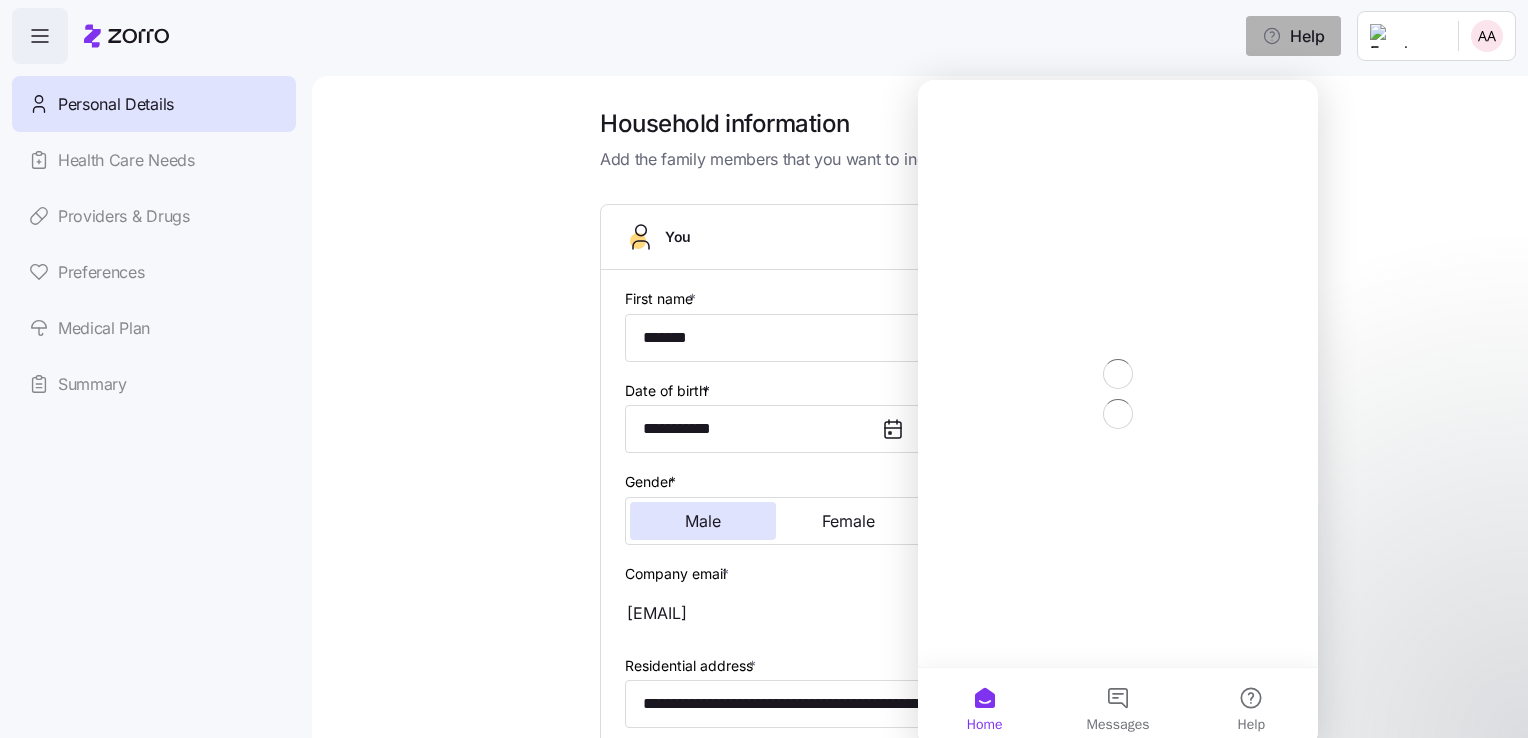 scroll, scrollTop: 0, scrollLeft: 0, axis: both 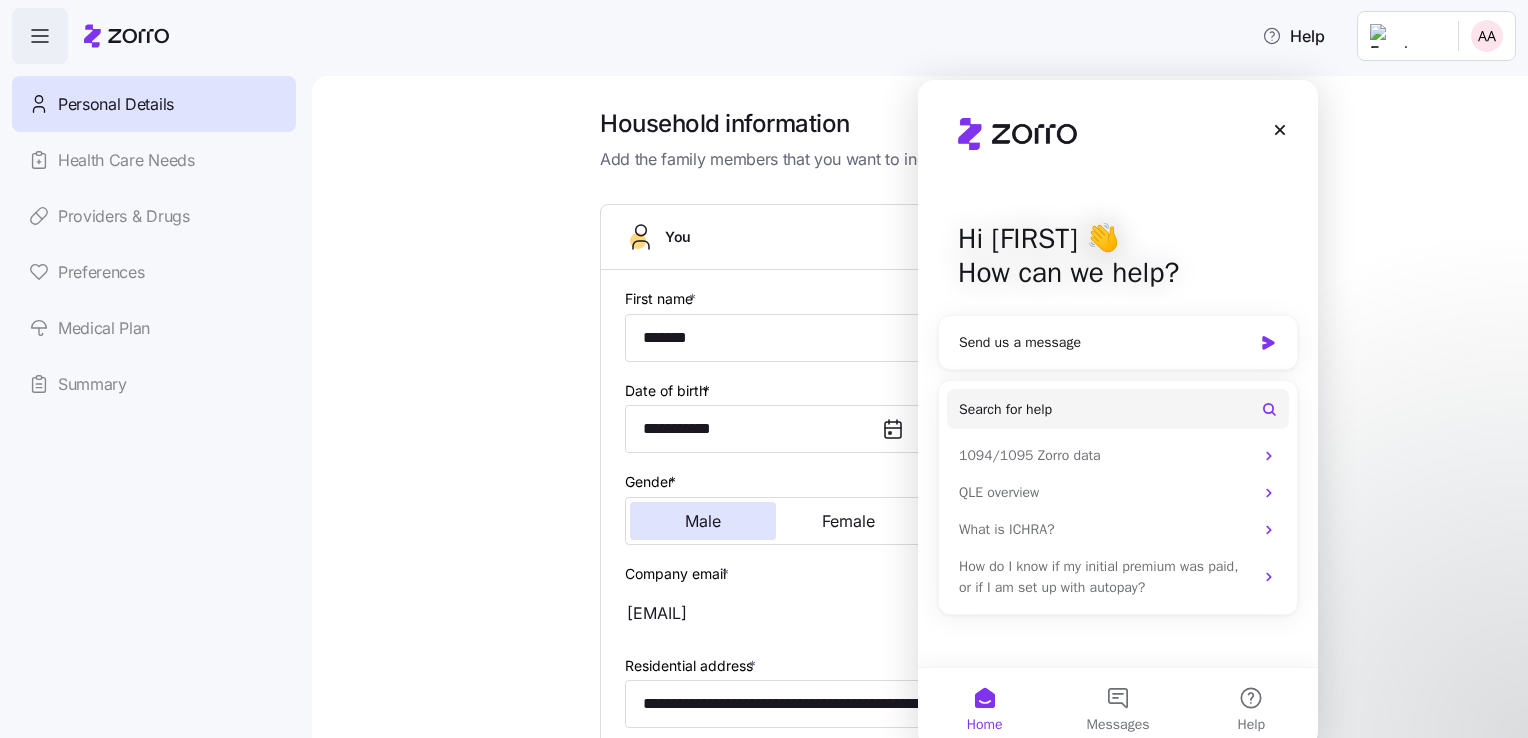 click on "**********" at bounding box center (934, 647) 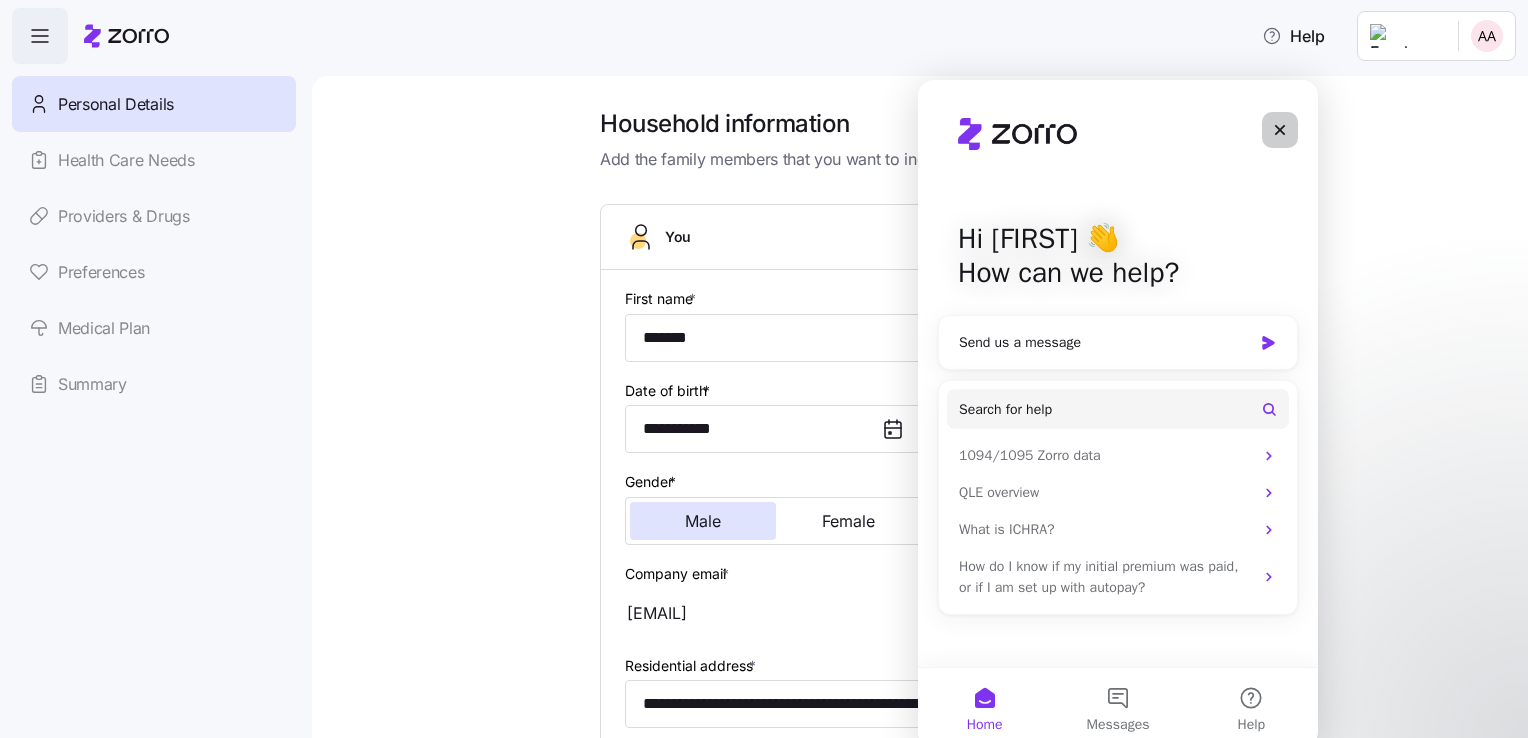 click at bounding box center (1280, 130) 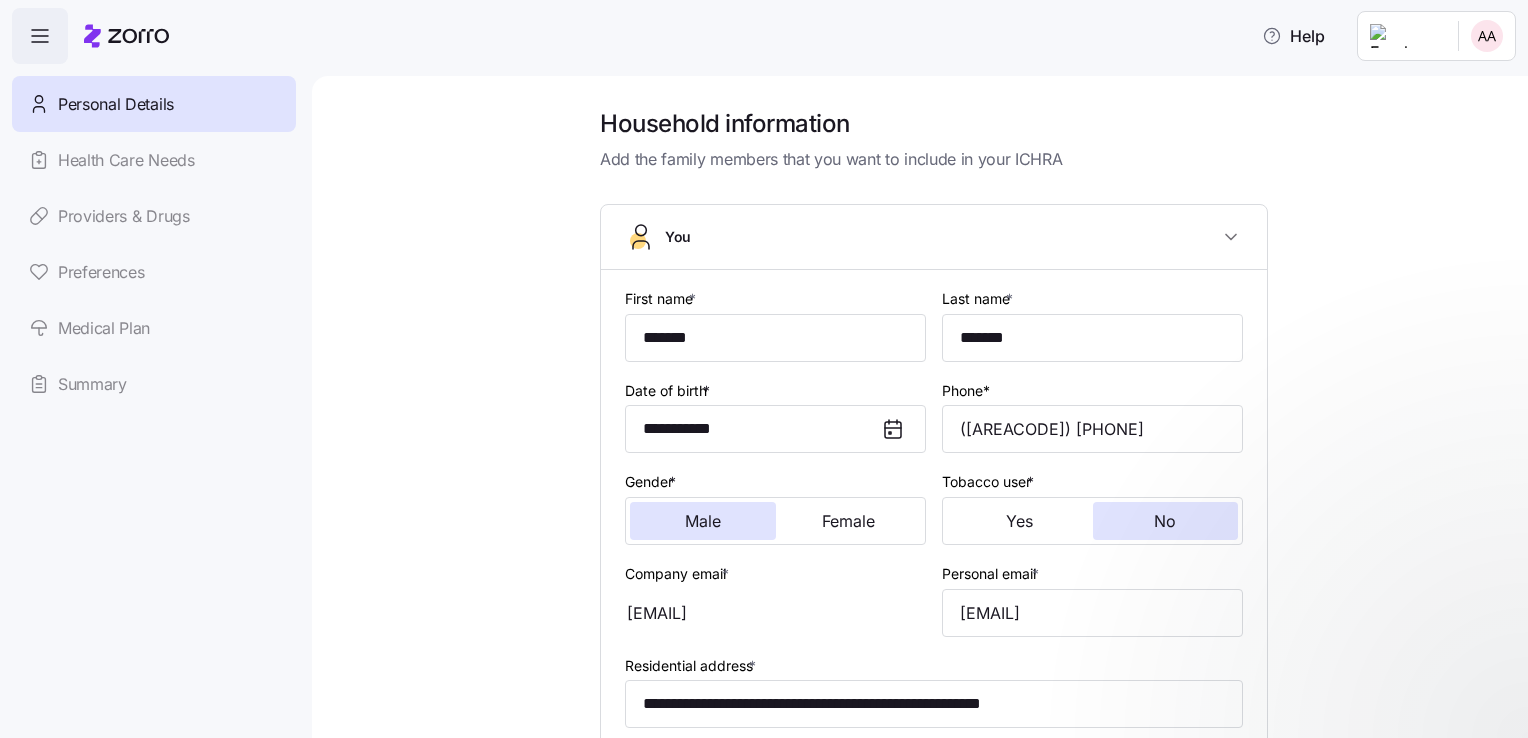 scroll, scrollTop: 0, scrollLeft: 0, axis: both 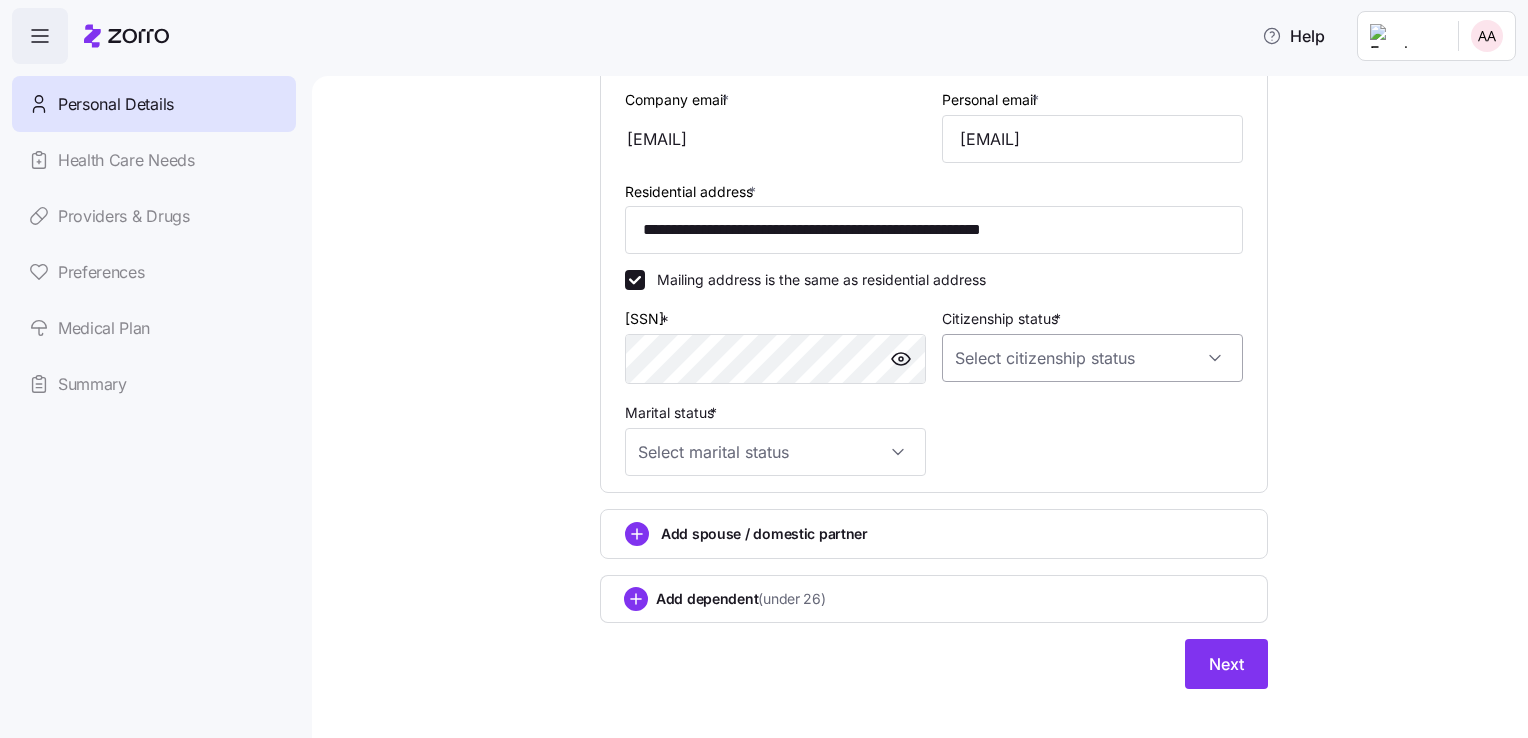 click on "Citizenship status  *" at bounding box center [1092, 358] 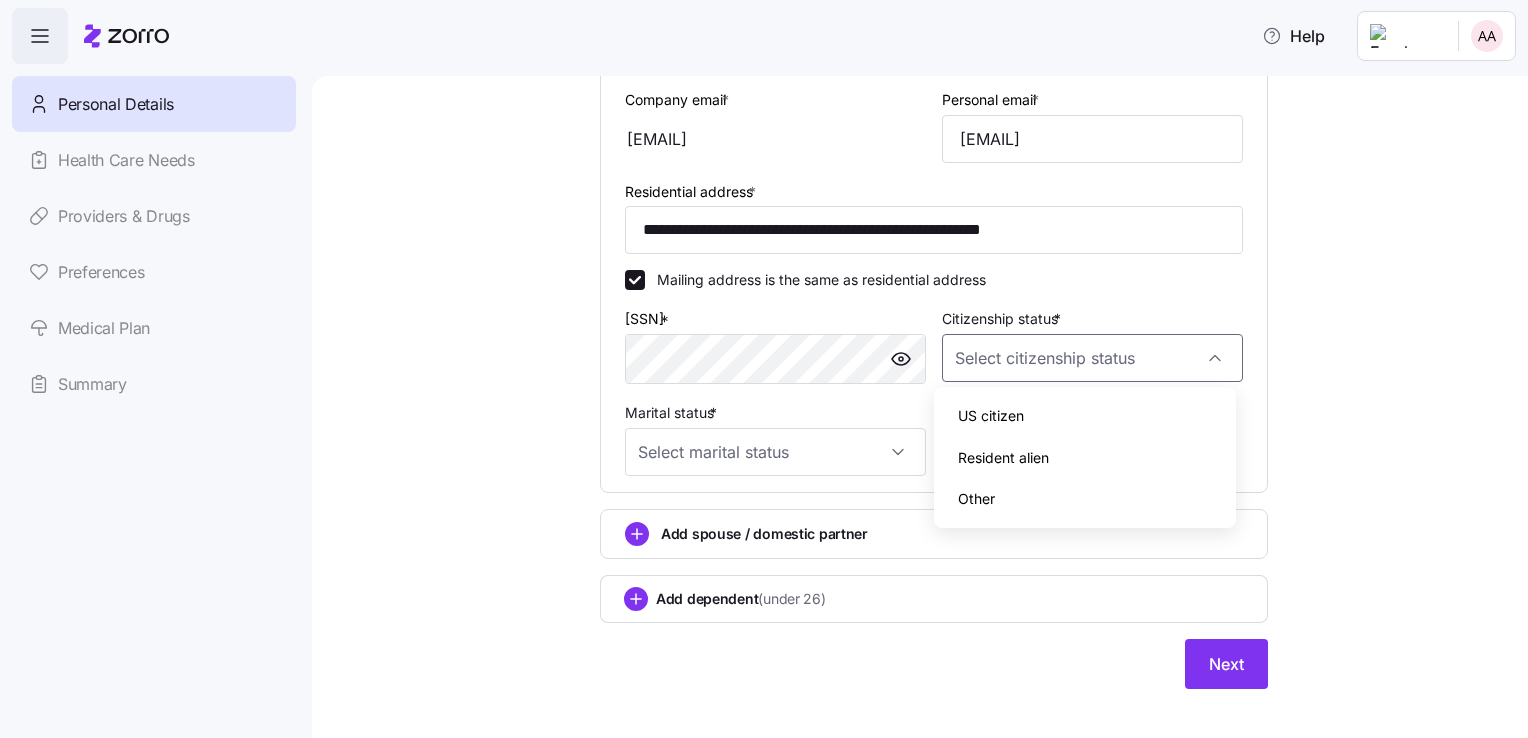 click on "US citizen" at bounding box center (991, 416) 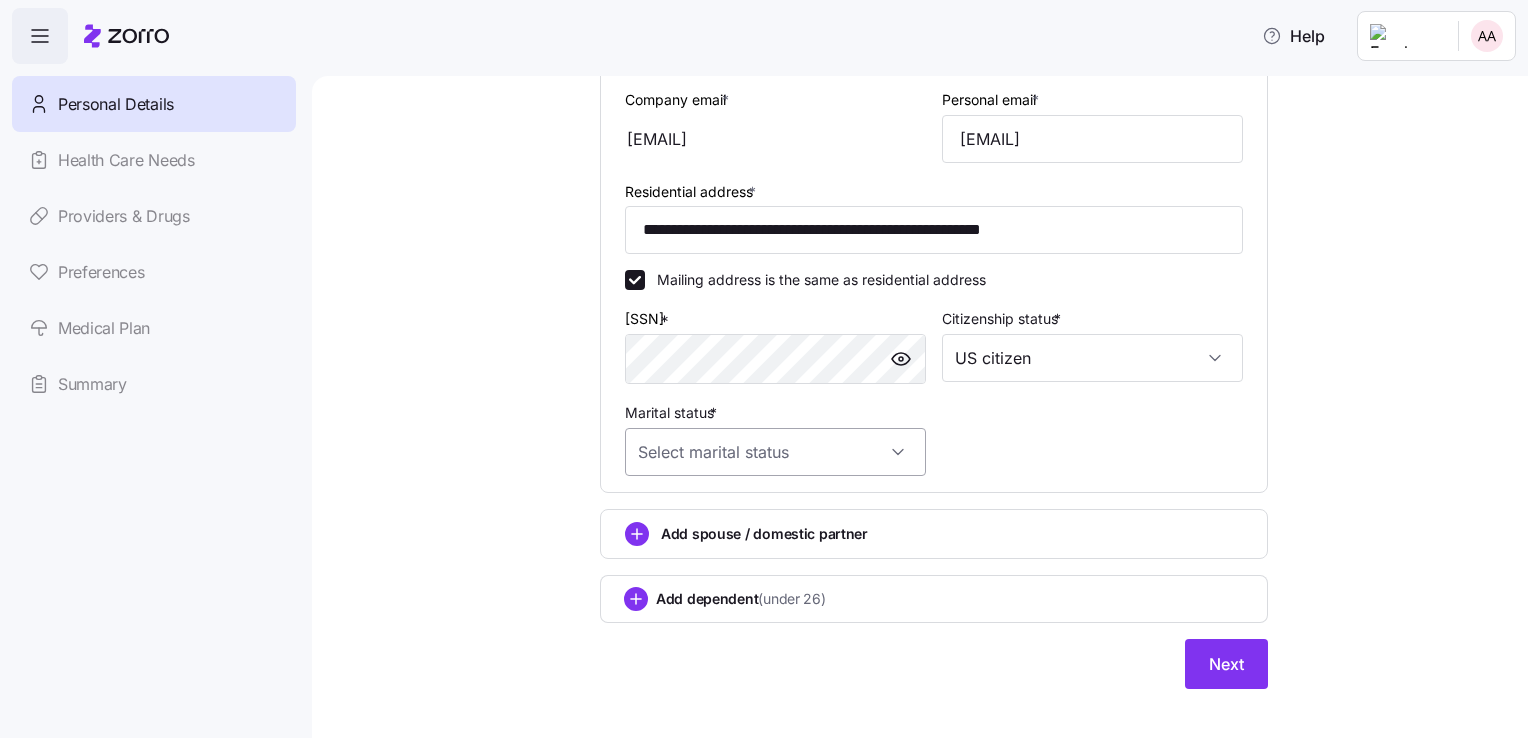 click on "Marital status  *" at bounding box center [775, 452] 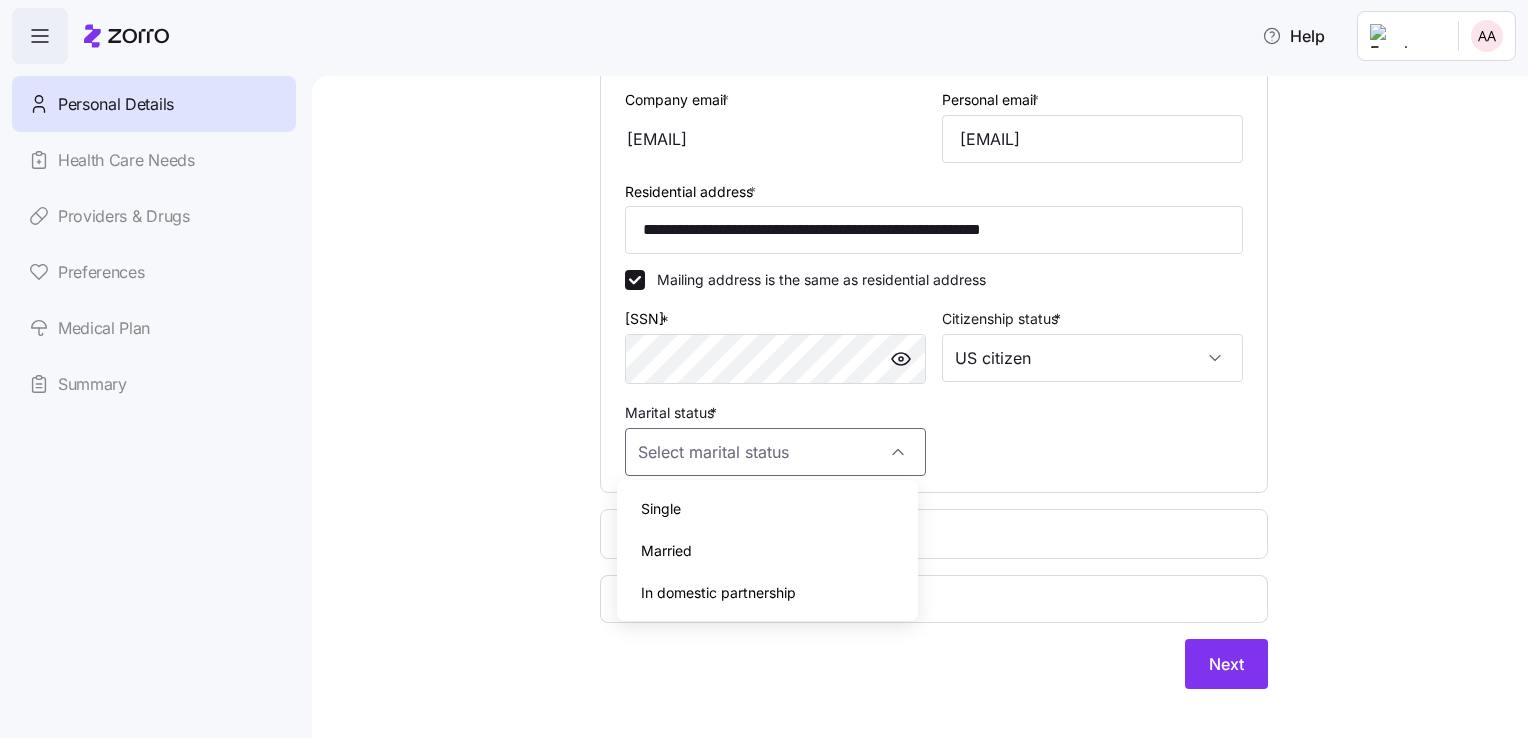 click on "Married" at bounding box center [666, 551] 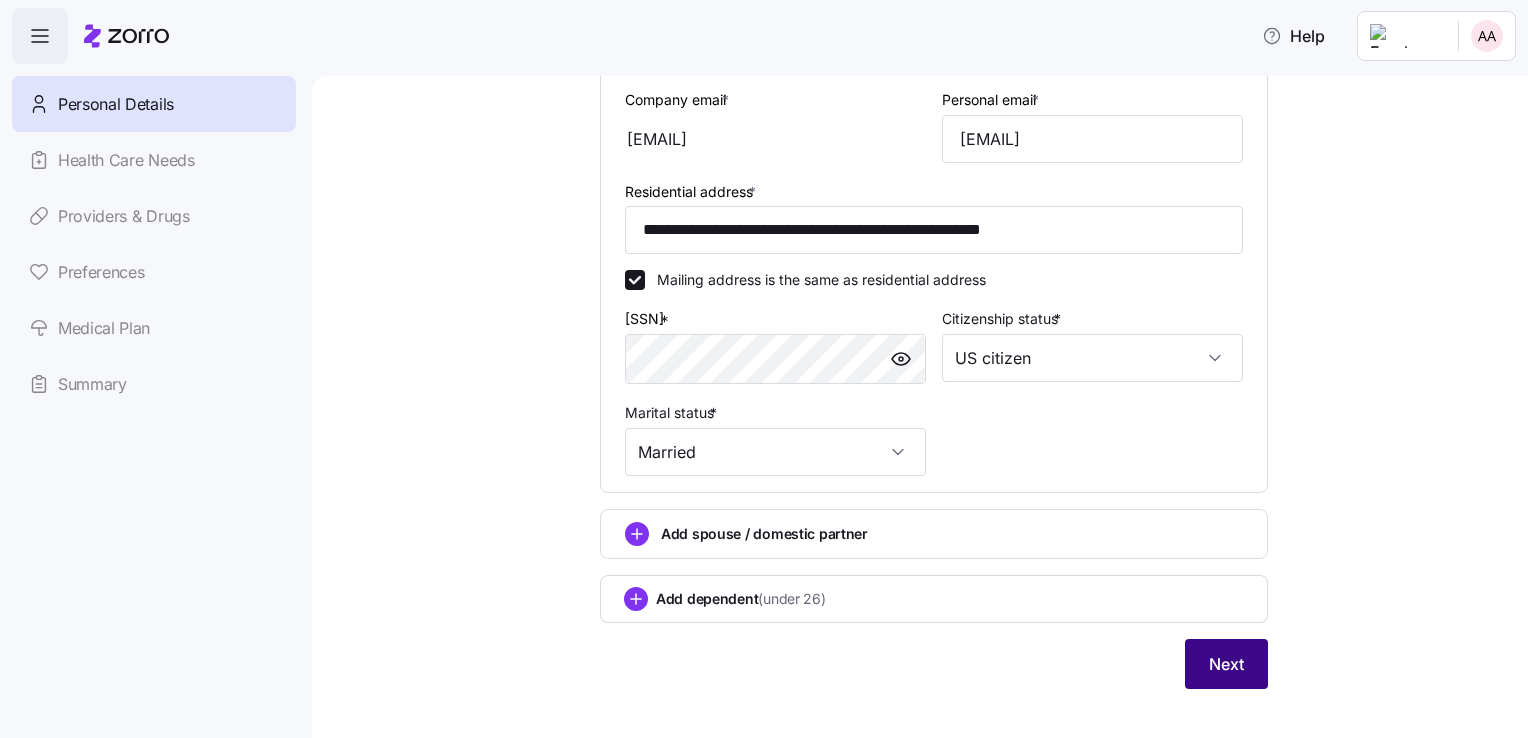drag, startPoint x: 1244, startPoint y: 661, endPoint x: 1227, endPoint y: 659, distance: 17.117243 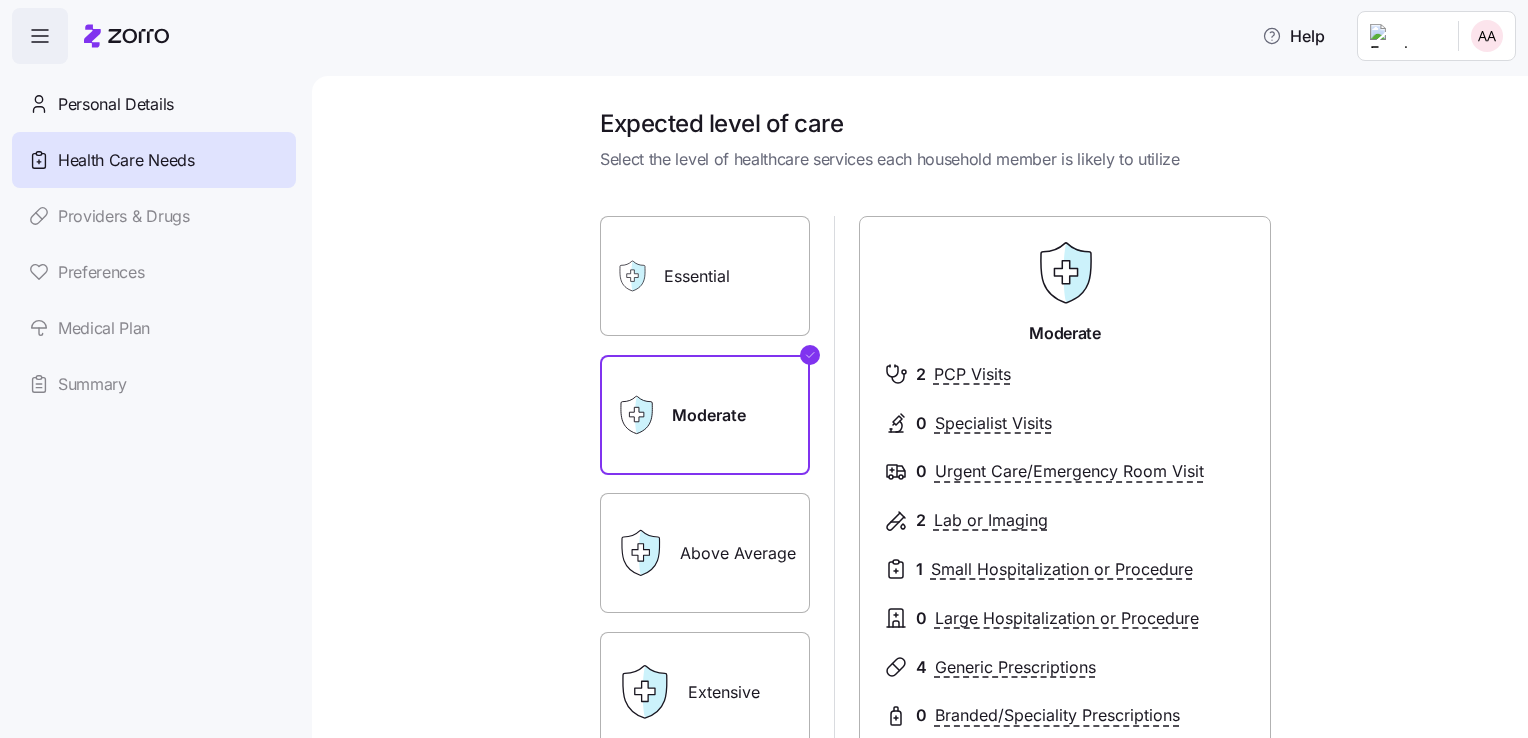click 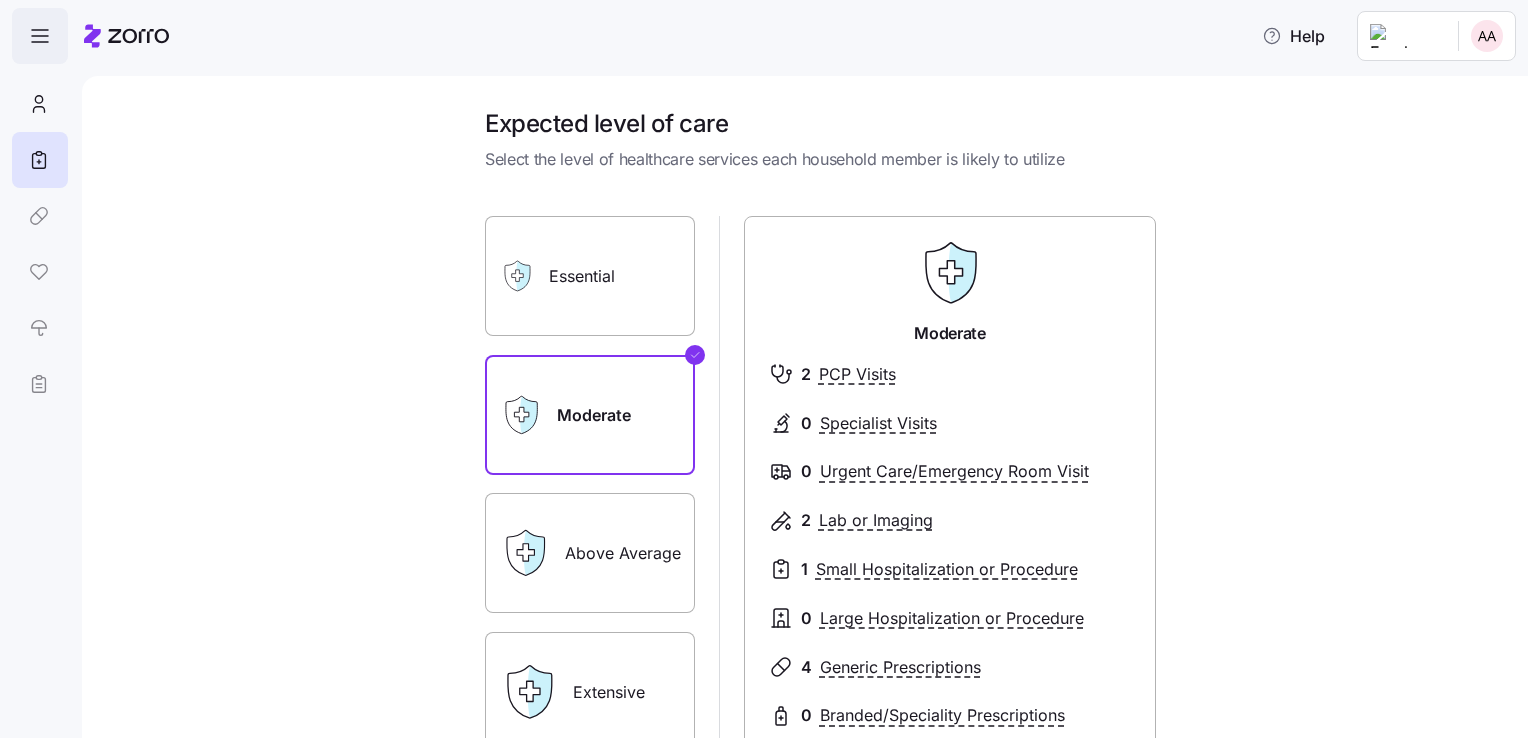 click 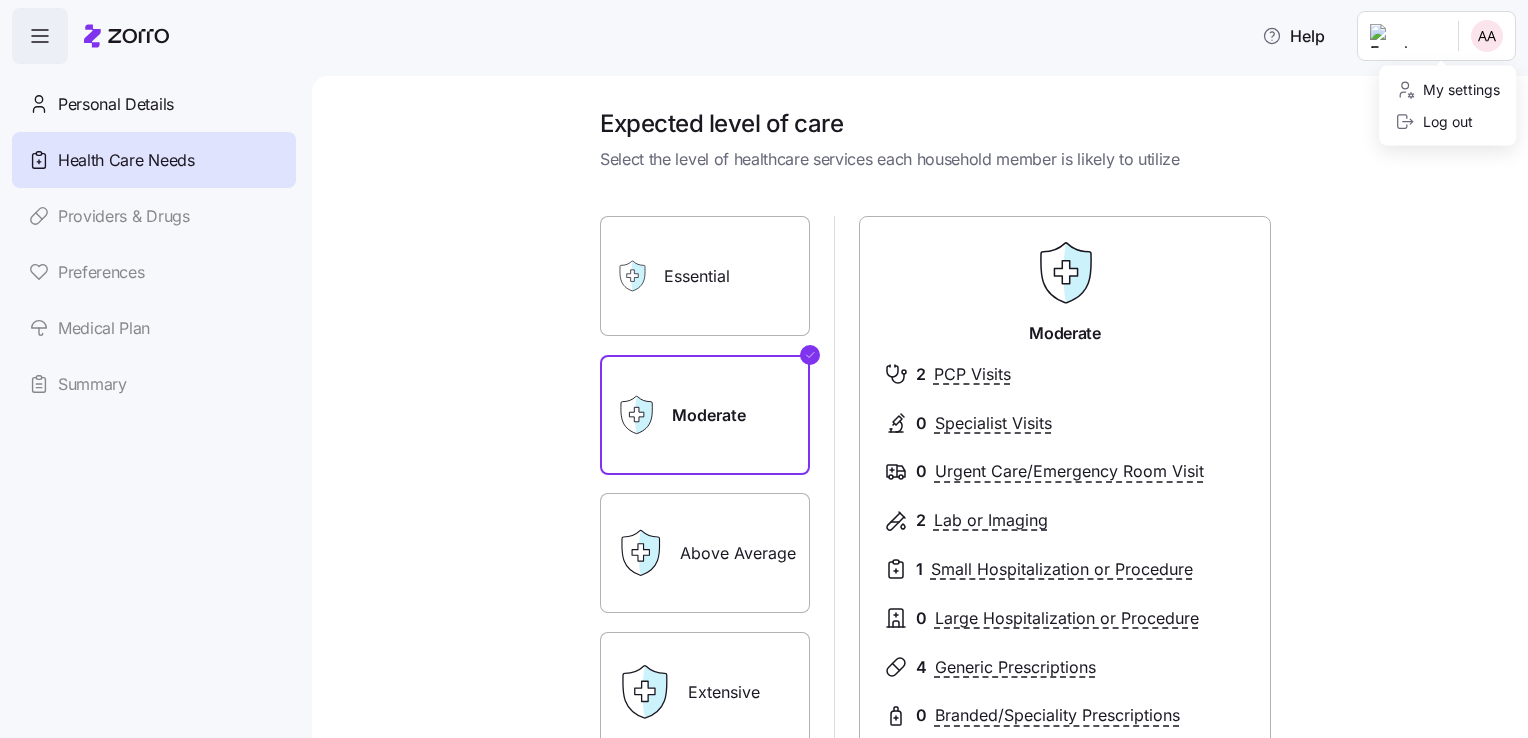 click on "Help Personal Details Health Care Needs Providers & Drugs Preferences Medical Plan Summary Expected level of care Select the level of healthcare services each household member is likely to utilize Essential Moderate Above Average Extensive Moderate 2 PCP Visits 0 Specialist Visits 0 Urgent Care/Emergency Room Visit 2 Lab or Imaging 1 Small Hospitalization or Procedure 0 Large Hospitalization or Procedure 4 Generic Prescriptions 0 Branded/Speciality Prescriptions Save Your care needs and preferences help us recommend the right health plan and benefits. We keep it private, never share it with your employer or insurers, and it doesn't impact your eligibility or prices. Health Care Needs | Zorro My settings Log out" at bounding box center (764, 363) 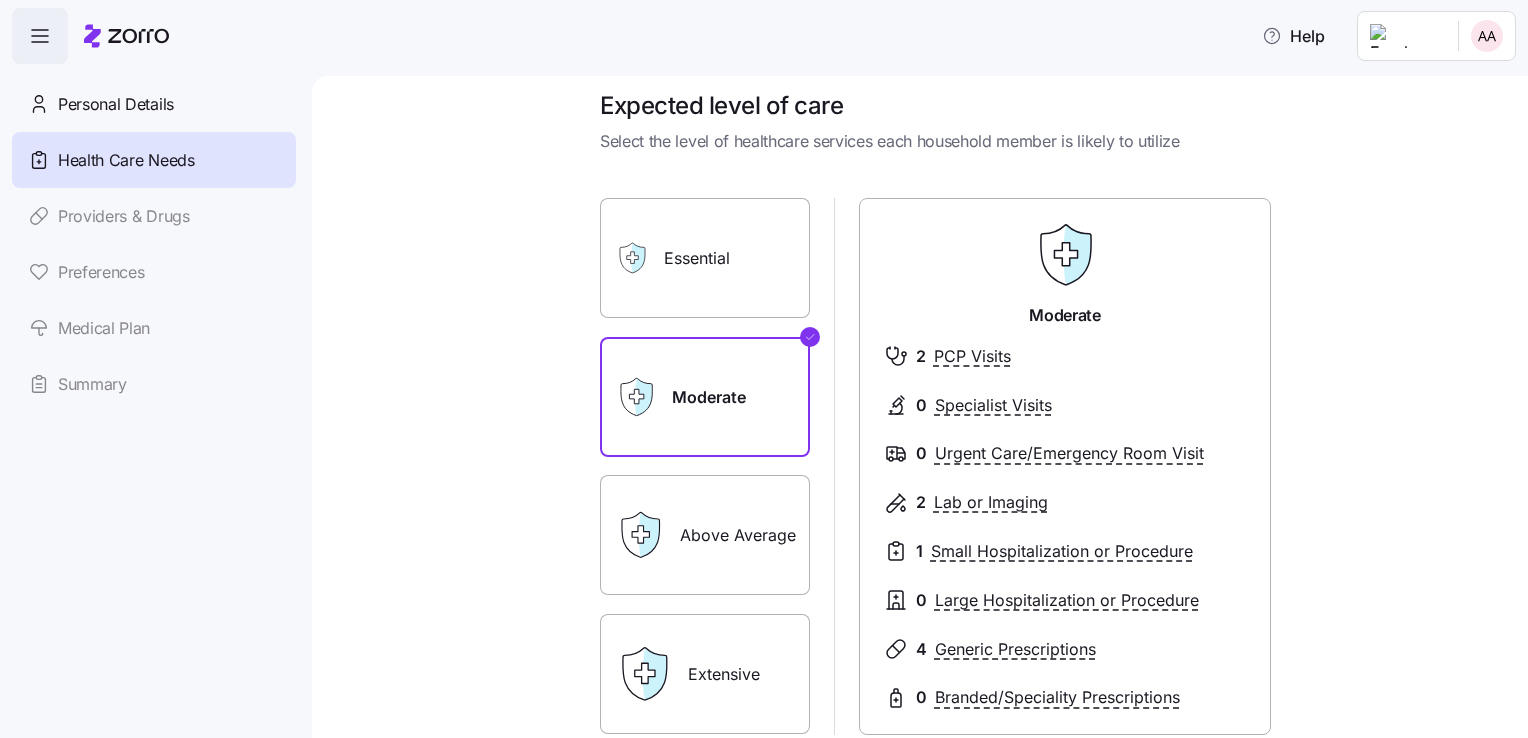 scroll, scrollTop: 0, scrollLeft: 0, axis: both 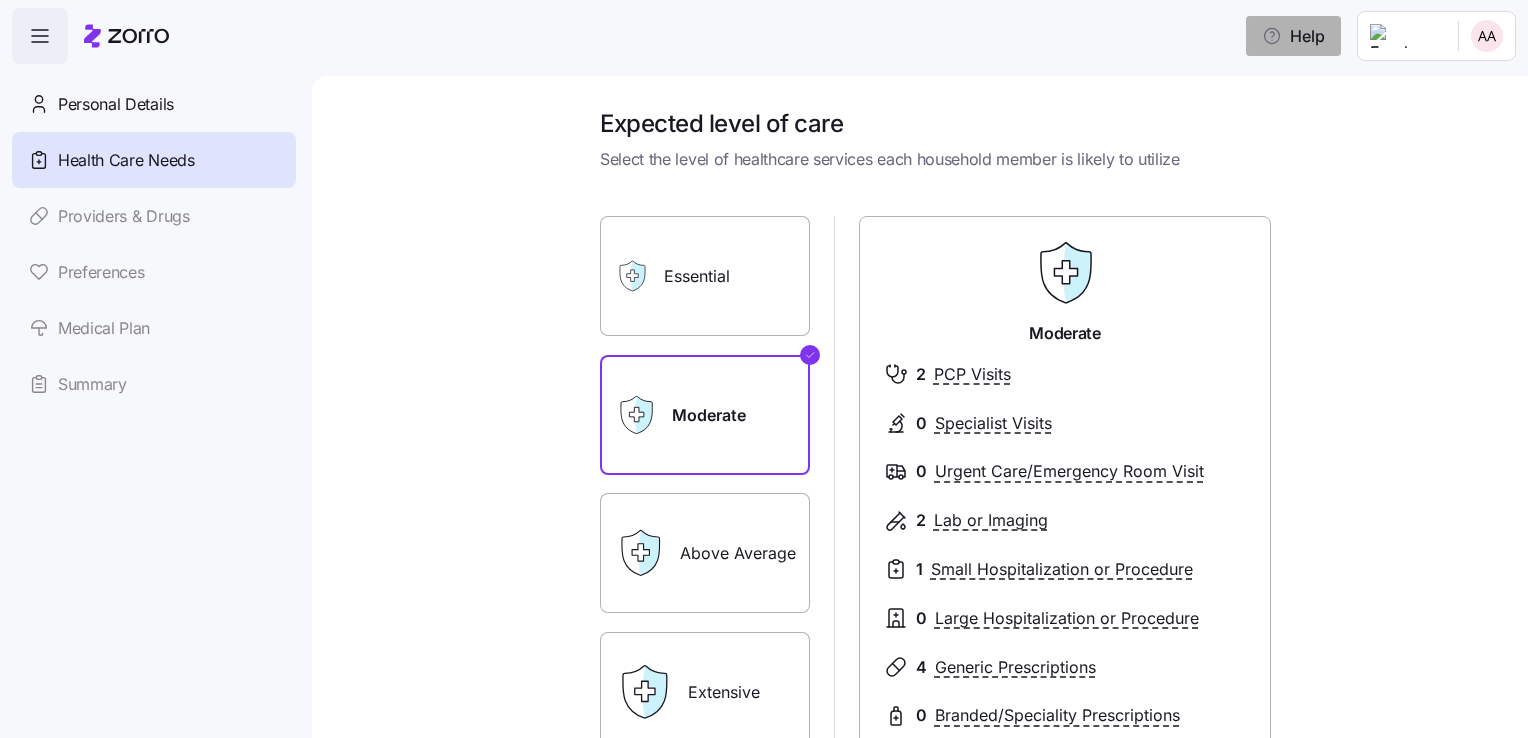 click on "Help" at bounding box center [1293, 36] 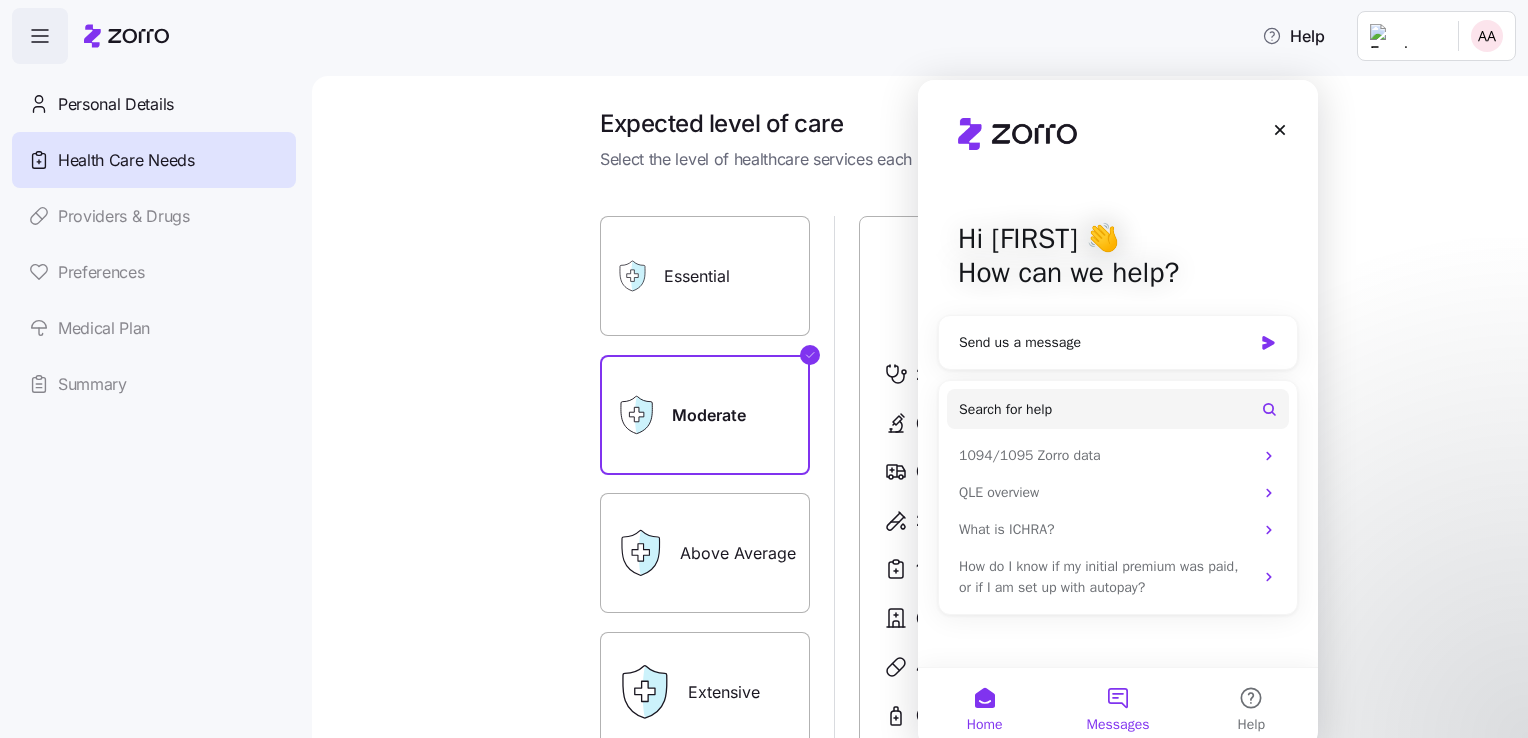 click on "Messages" at bounding box center (1117, 708) 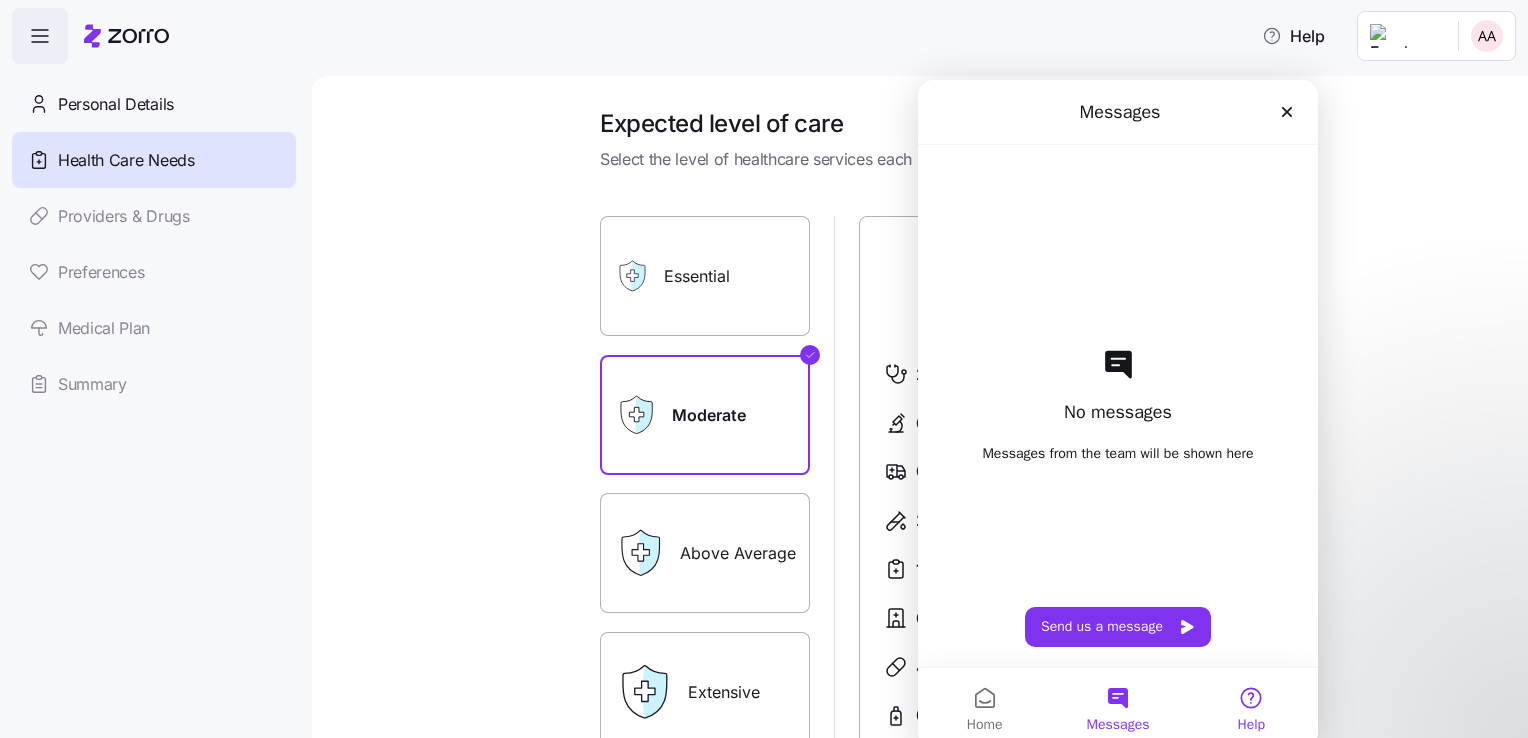click on "Help" at bounding box center (1251, 708) 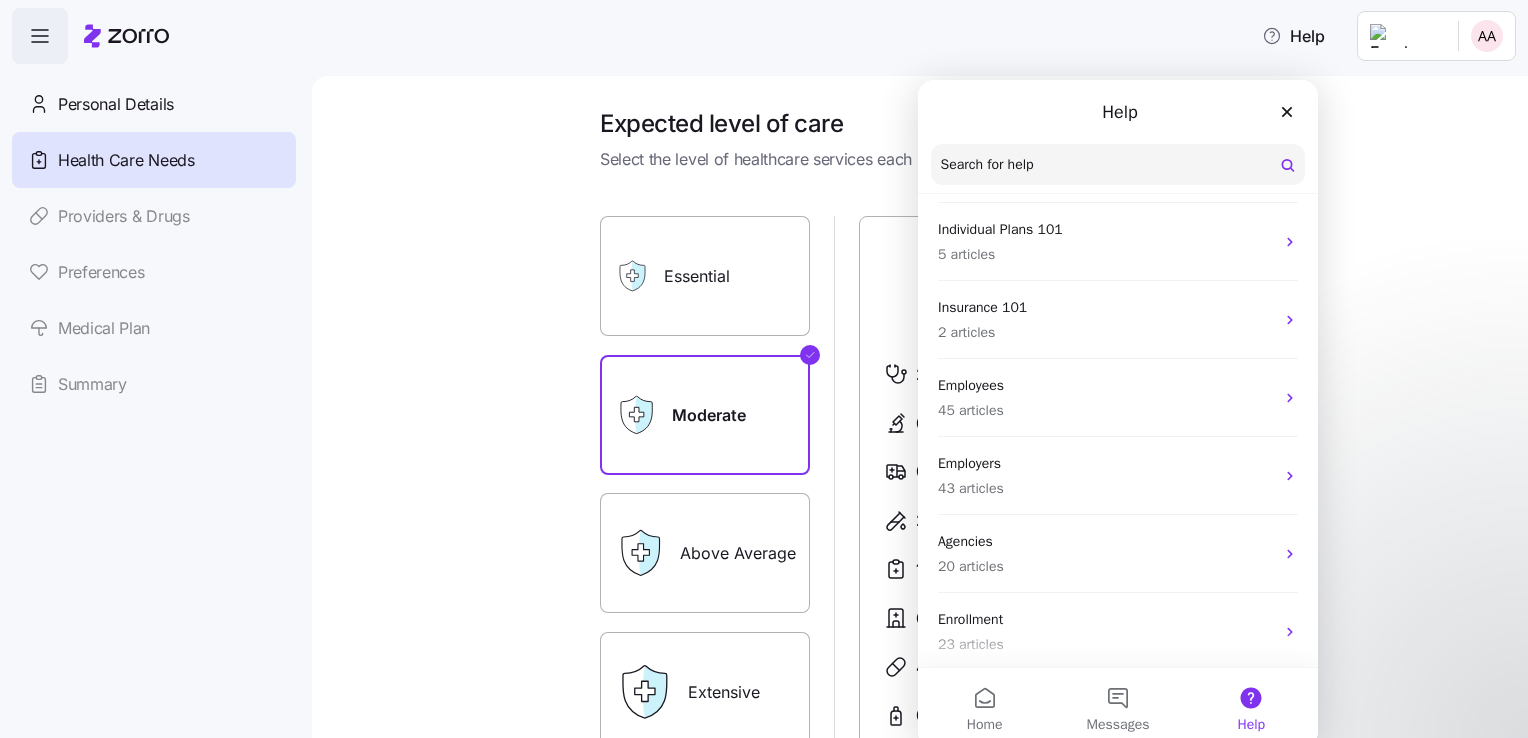 scroll, scrollTop: 128, scrollLeft: 0, axis: vertical 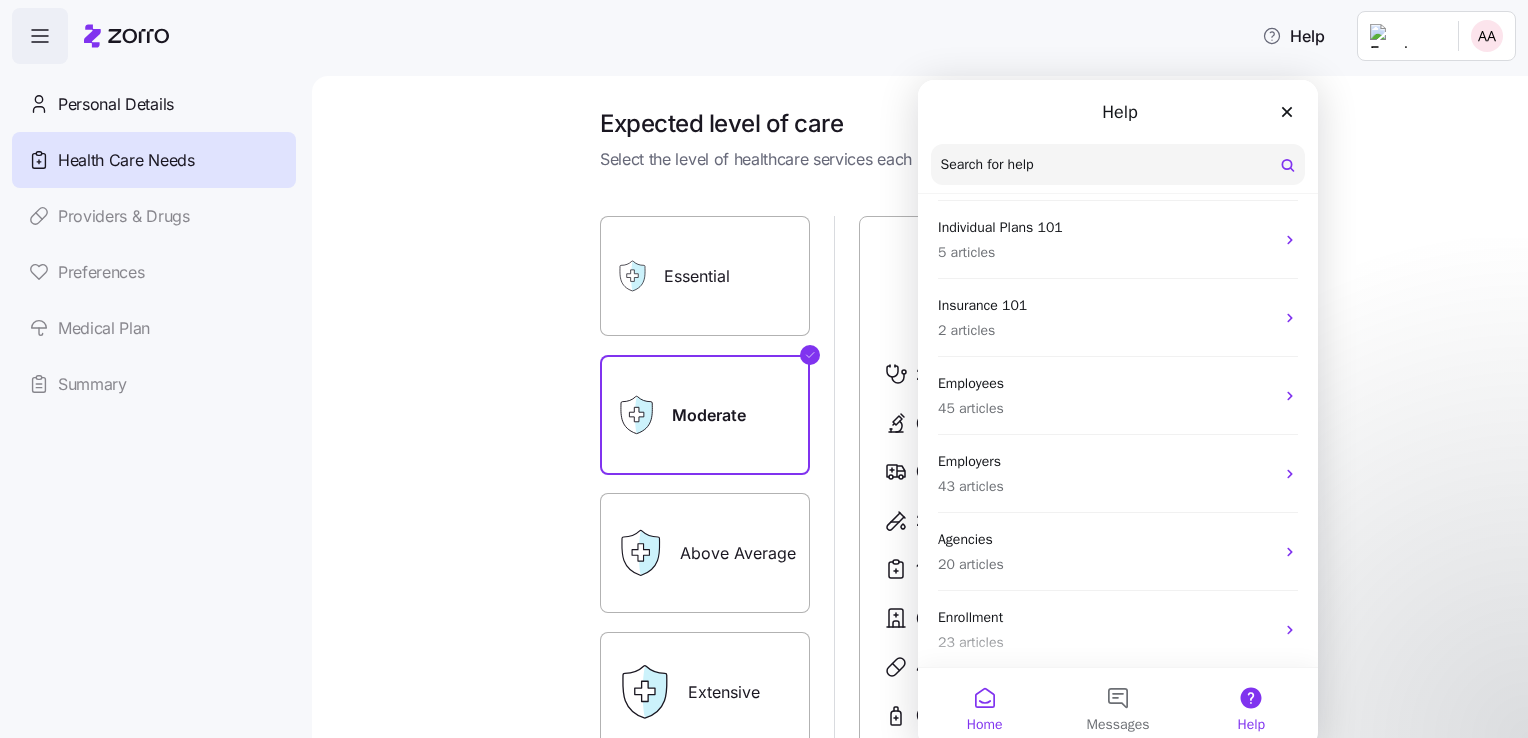 click on "Home" at bounding box center (984, 708) 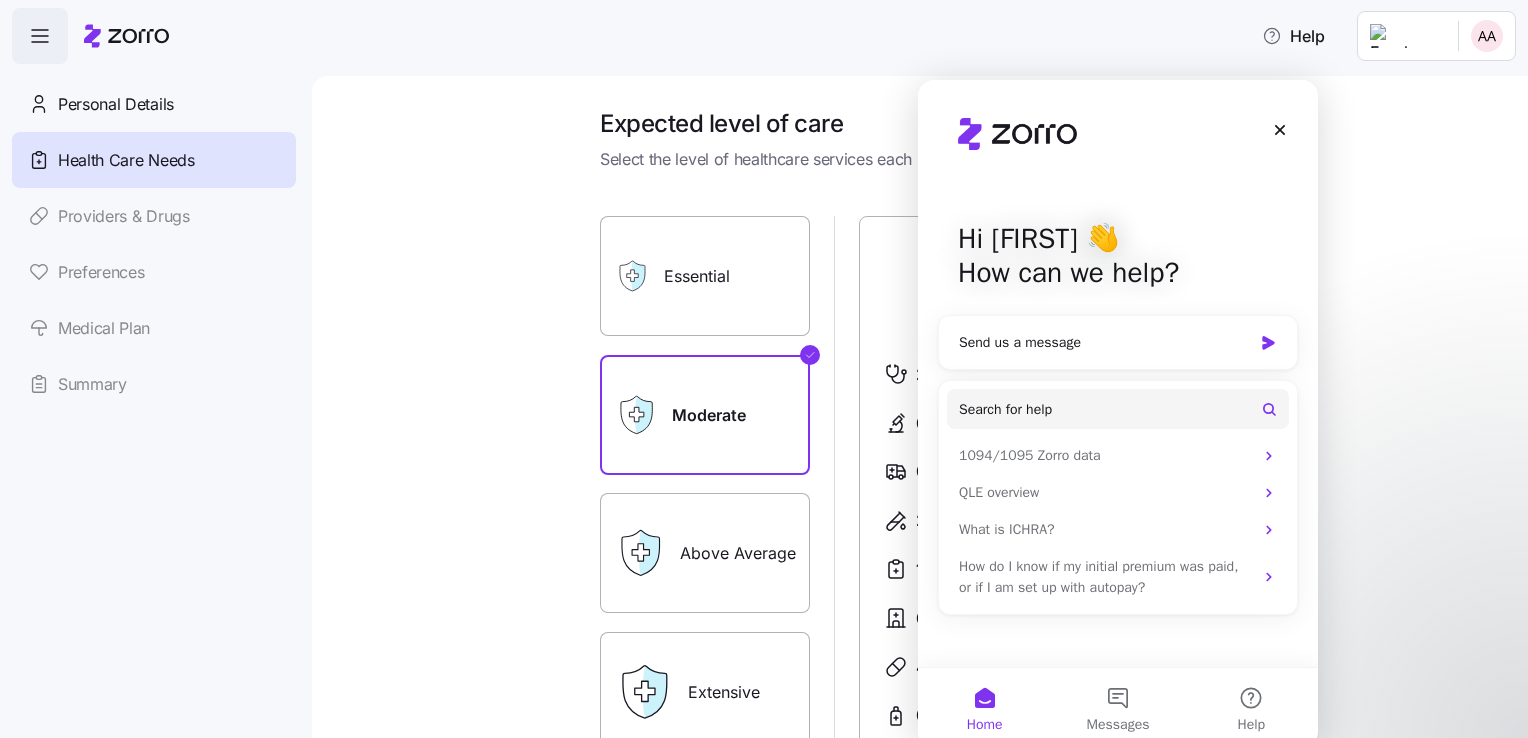 click on "Expected level of care Select the level of healthcare services each household member is likely to utilize Essential Moderate Above Average Extensive Moderate 2 PCP Visits 0 Specialist Visits 0 Urgent Care/Emergency Room Visit 2 Lab or Imaging 1 Small Hospitalization or Procedure 0 Large Hospitalization or Procedure 4 Generic Prescriptions 0 Branded/Speciality Prescriptions Save Your care needs and preferences help us recommend the right health plan and benefits. We keep it private, never share it with your employer or insurers, and it doesn't impact your eligibility or prices." at bounding box center (934, 534) 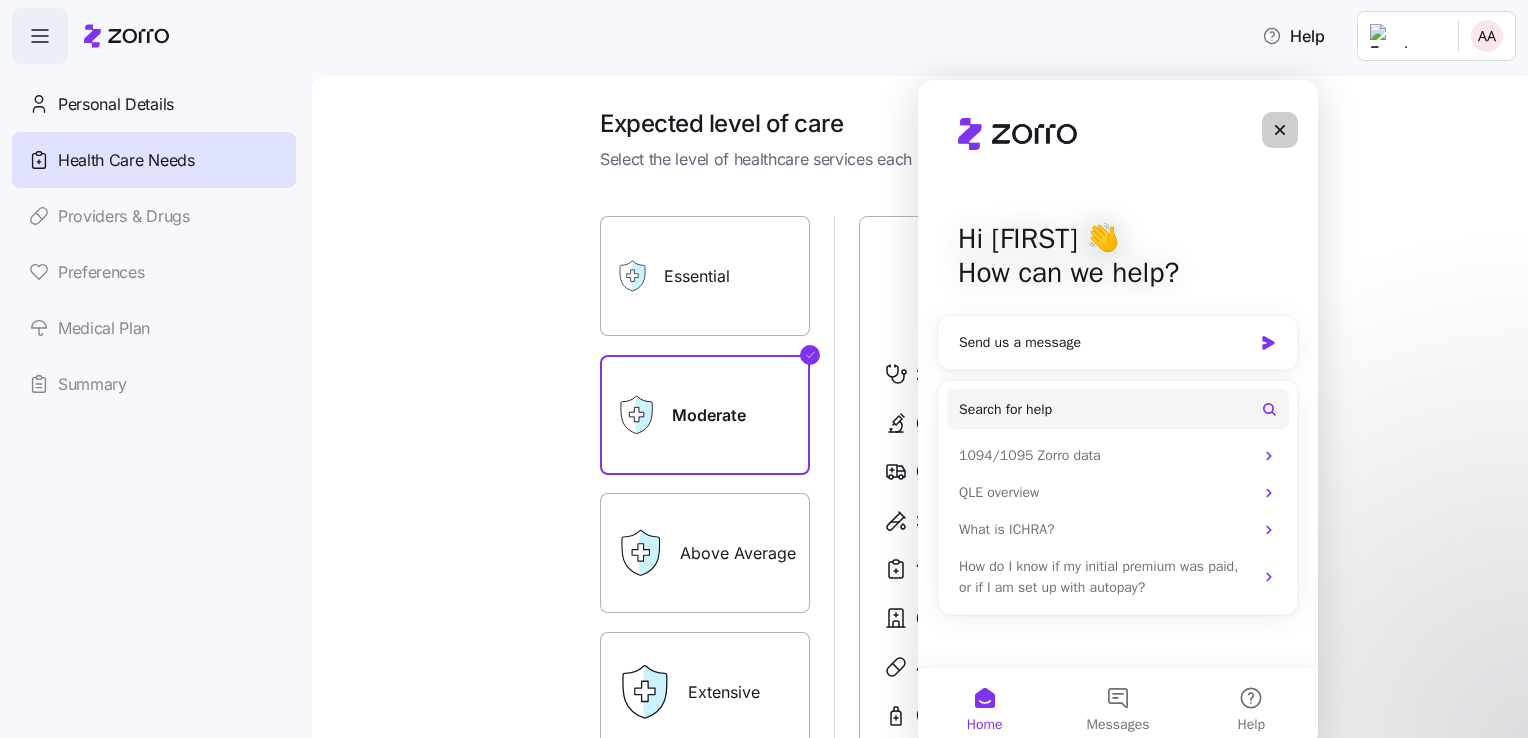 click 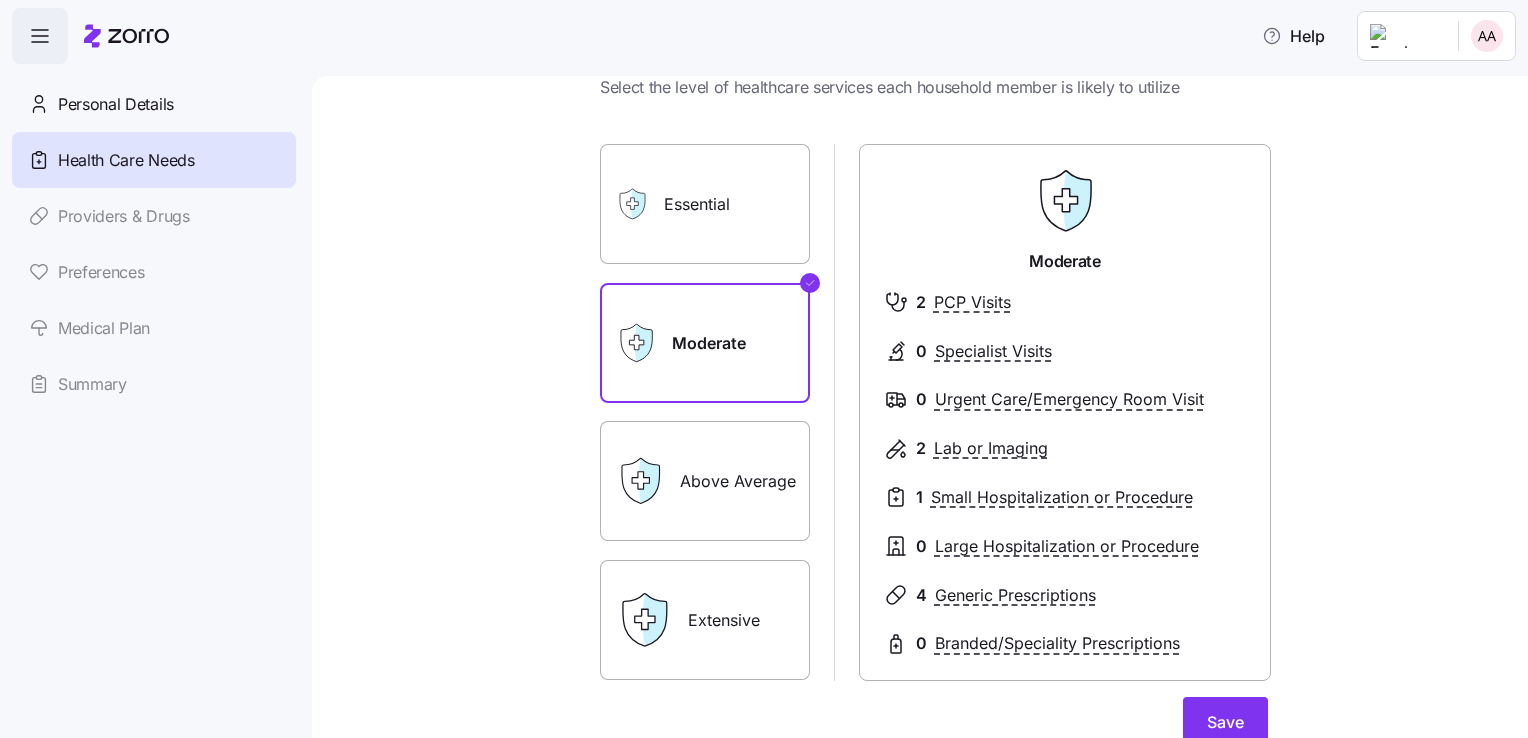scroll, scrollTop: 111, scrollLeft: 0, axis: vertical 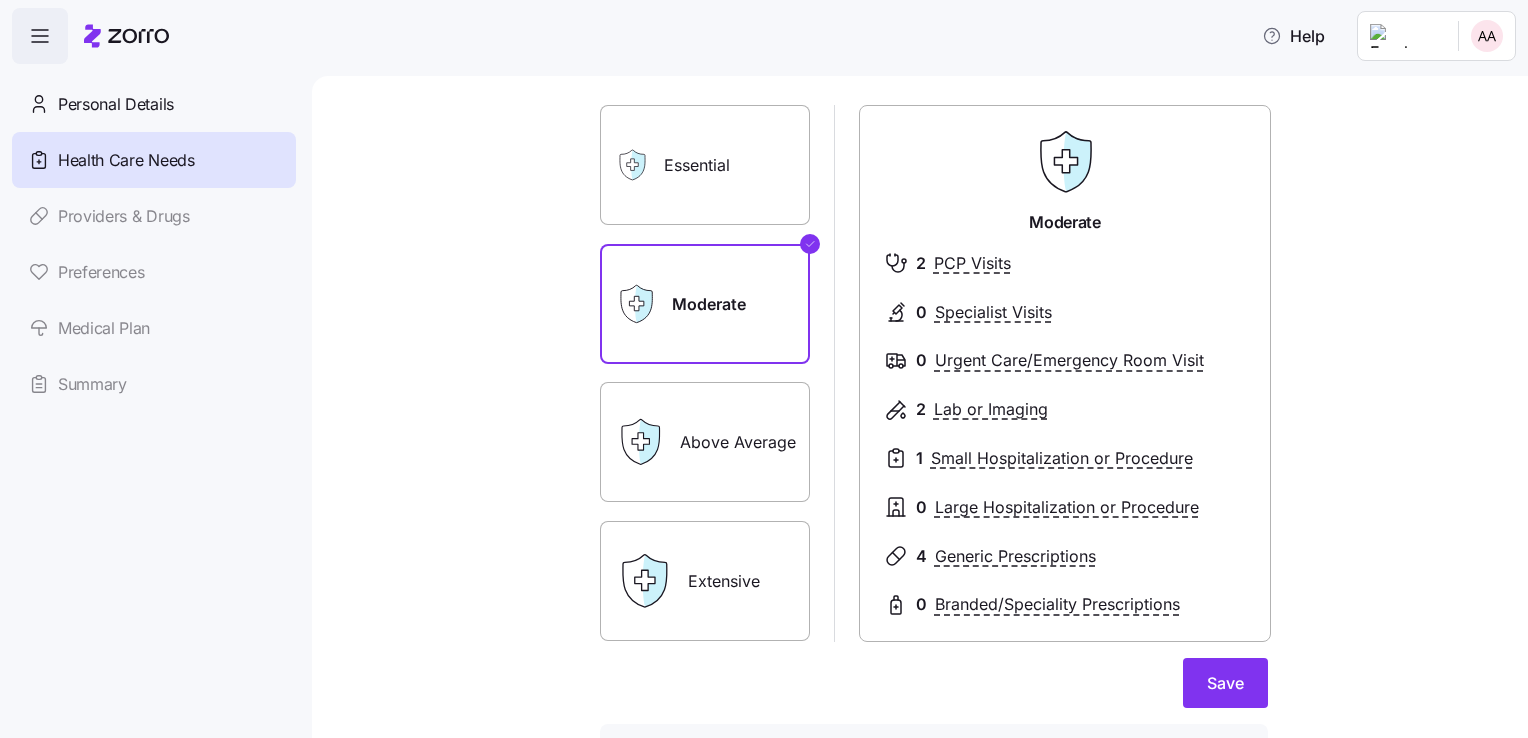 click on "Essential" at bounding box center [705, 165] 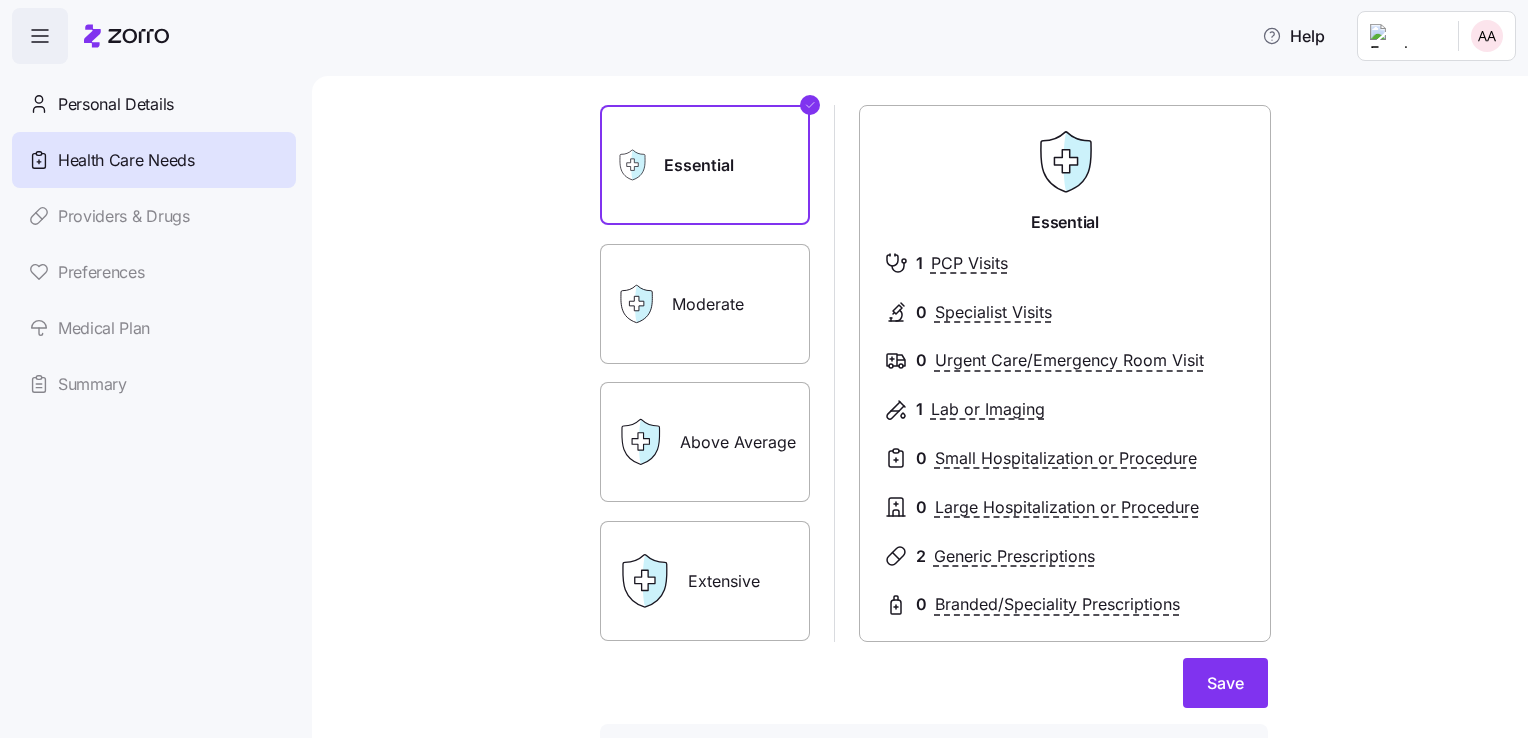 click on "Above Average" at bounding box center [705, 442] 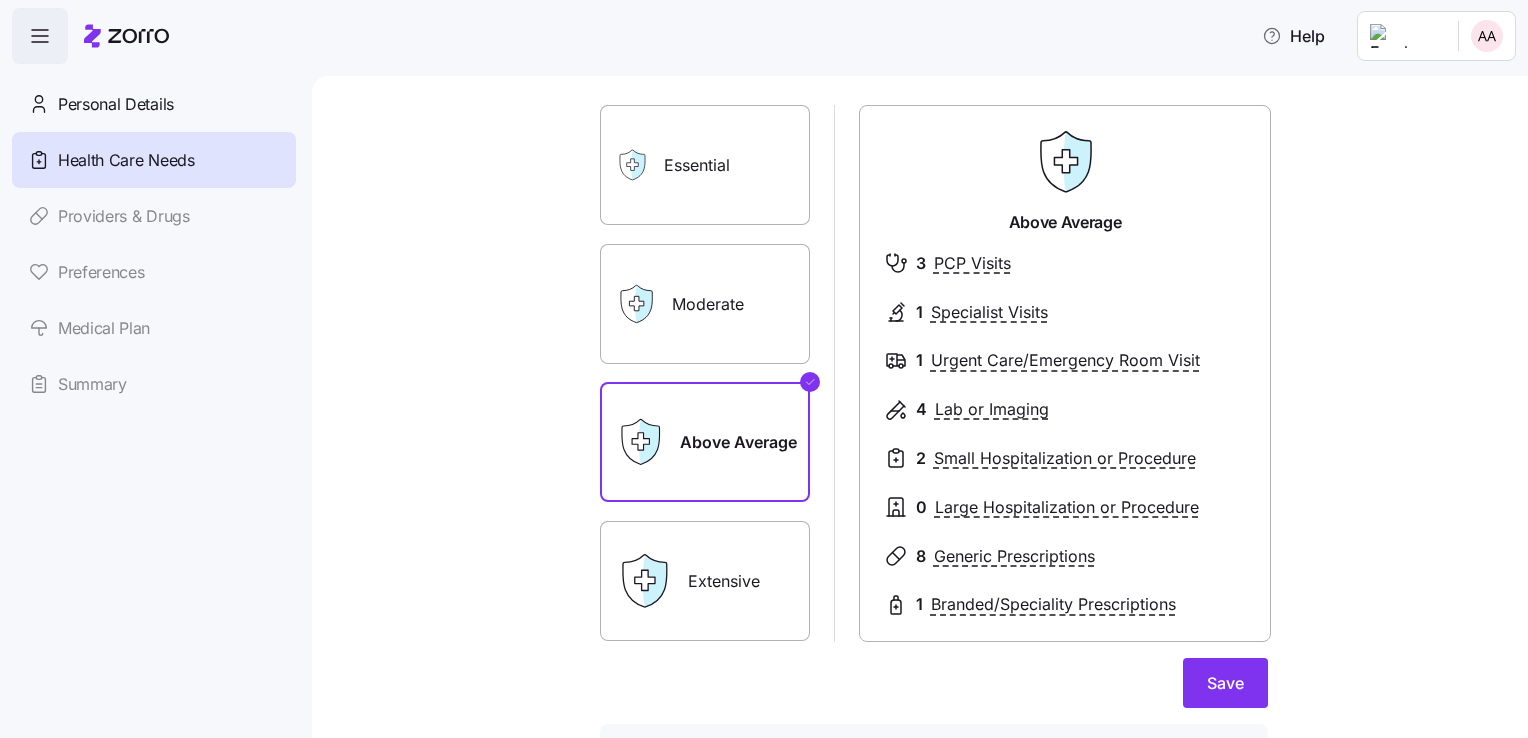 click on "Extensive" at bounding box center (705, 581) 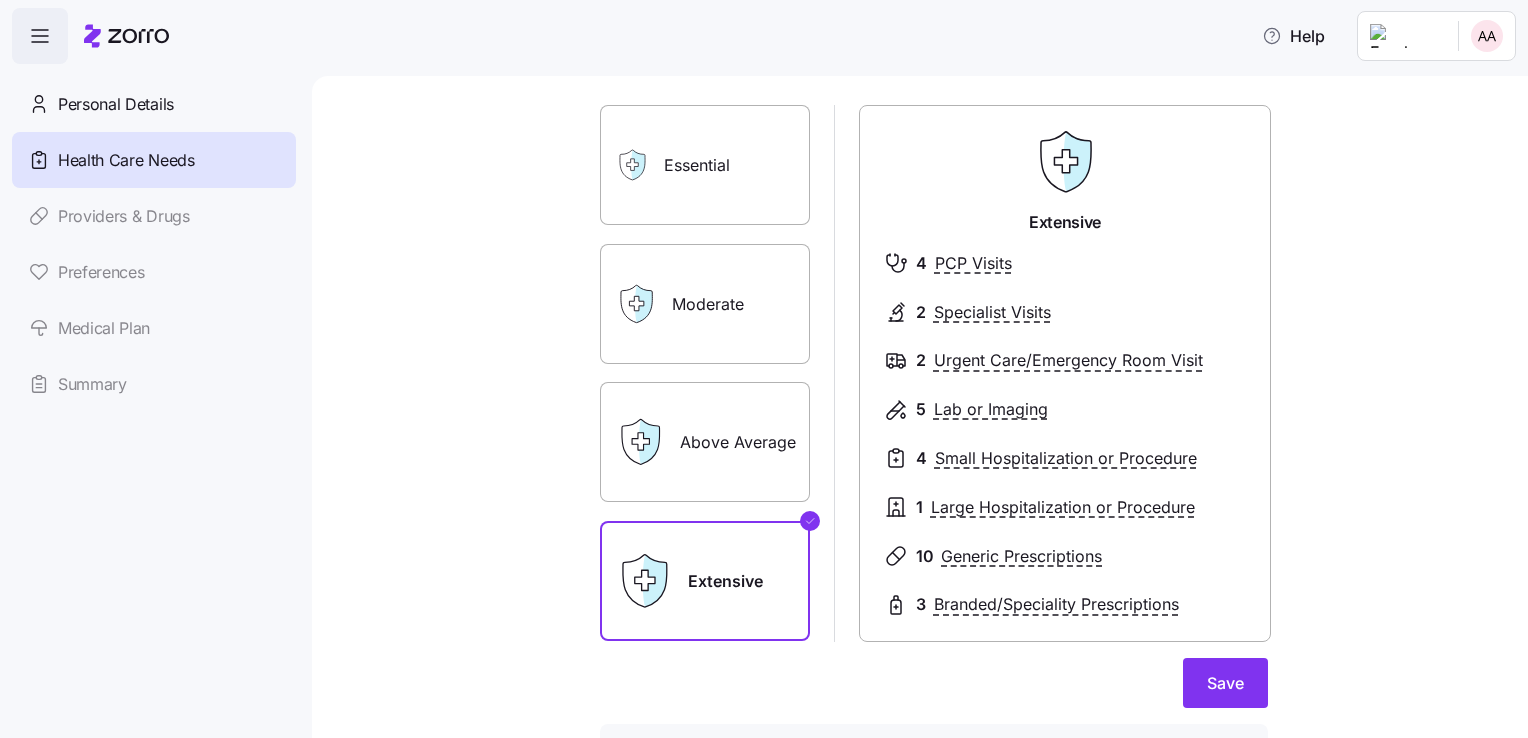 click on "Above Average" at bounding box center (705, 442) 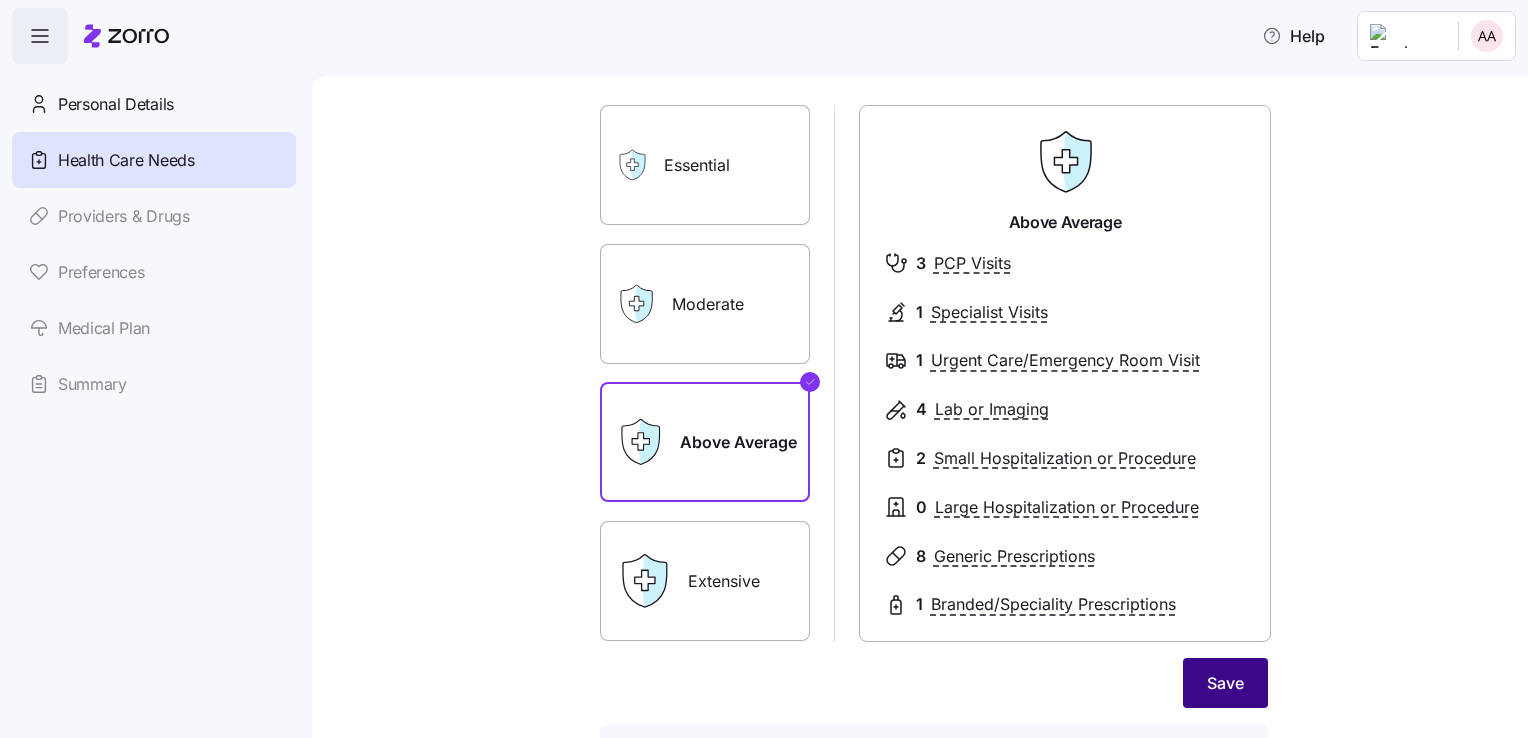 click on "Save" at bounding box center [1225, 683] 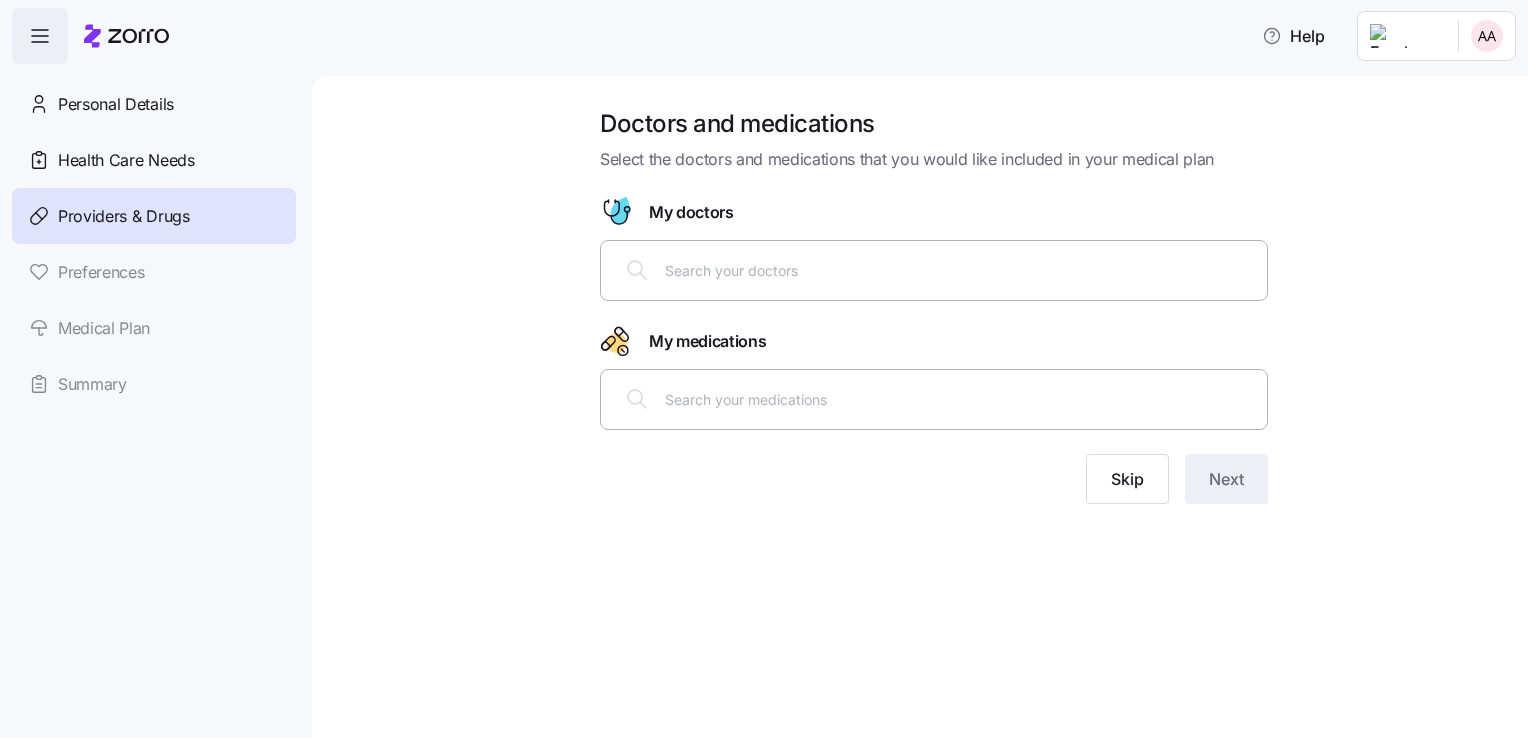 click at bounding box center (960, 270) 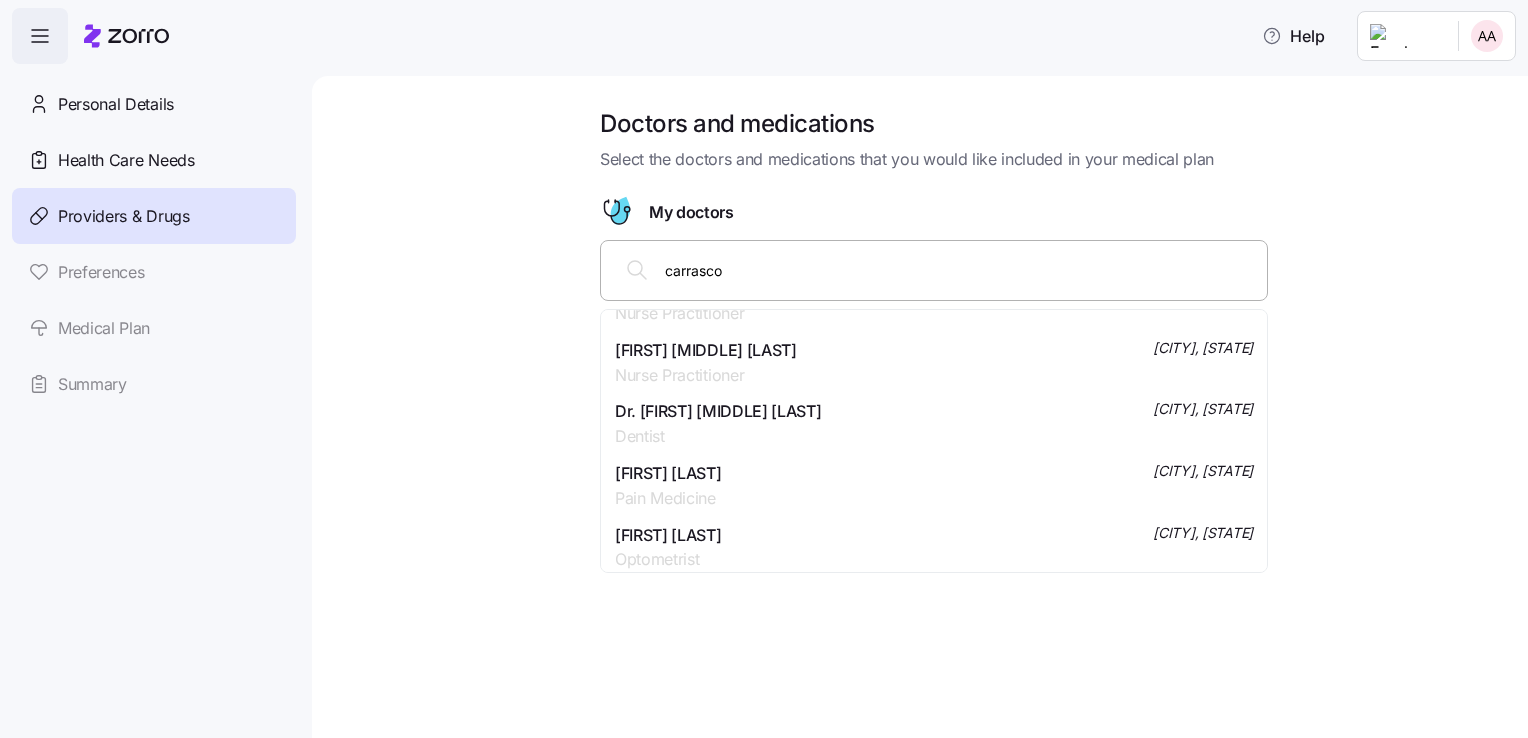 scroll, scrollTop: 1160, scrollLeft: 0, axis: vertical 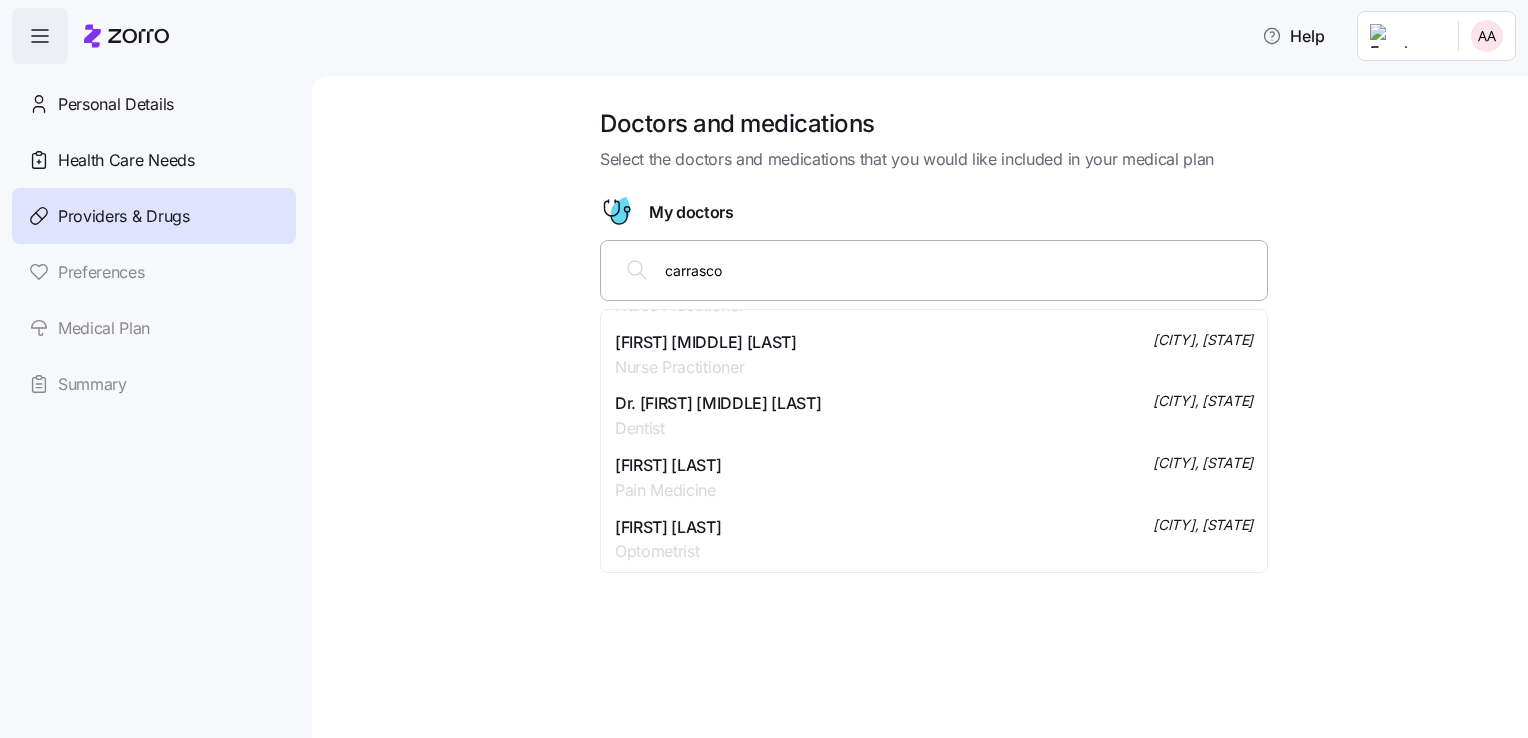 drag, startPoint x: 749, startPoint y: 283, endPoint x: 608, endPoint y: 274, distance: 141.28694 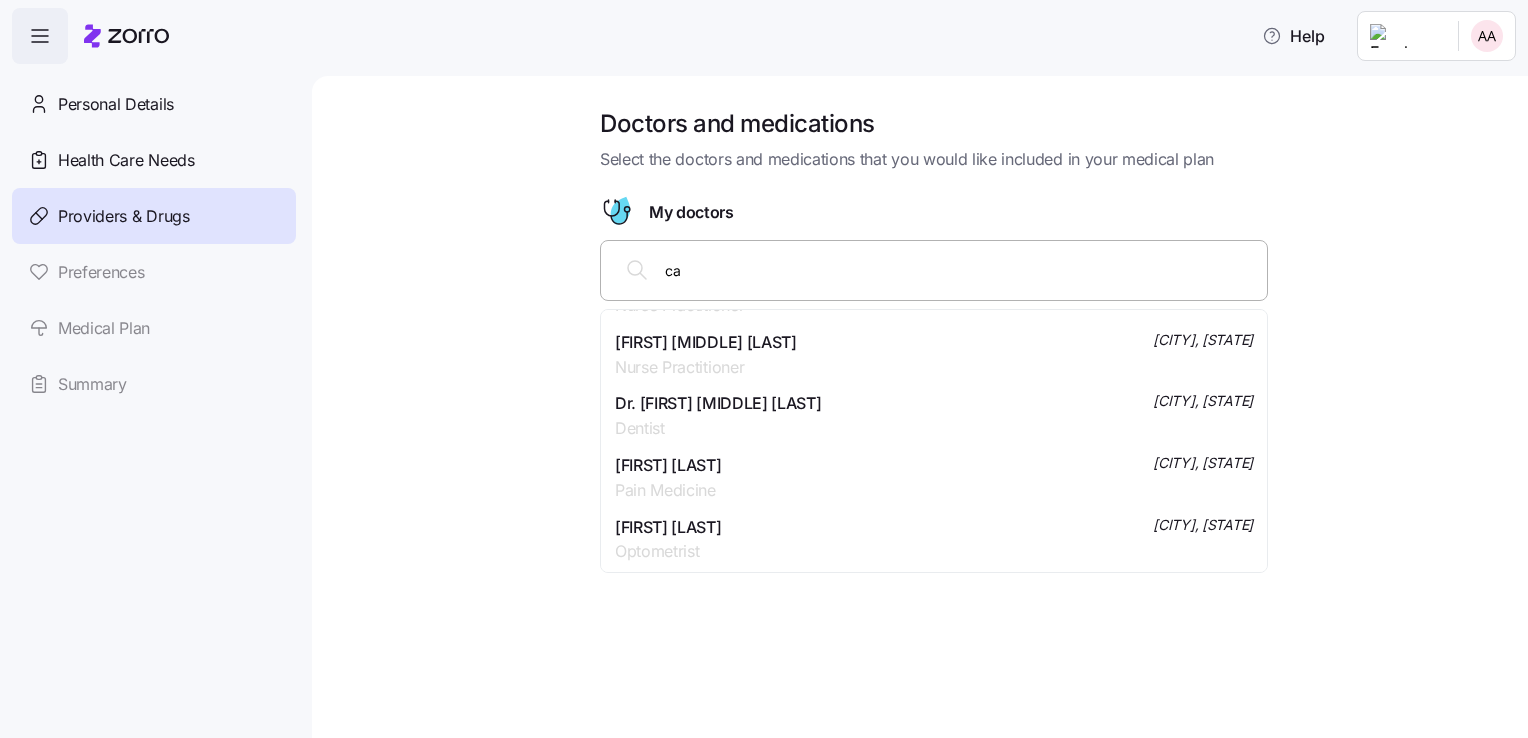 type on "c" 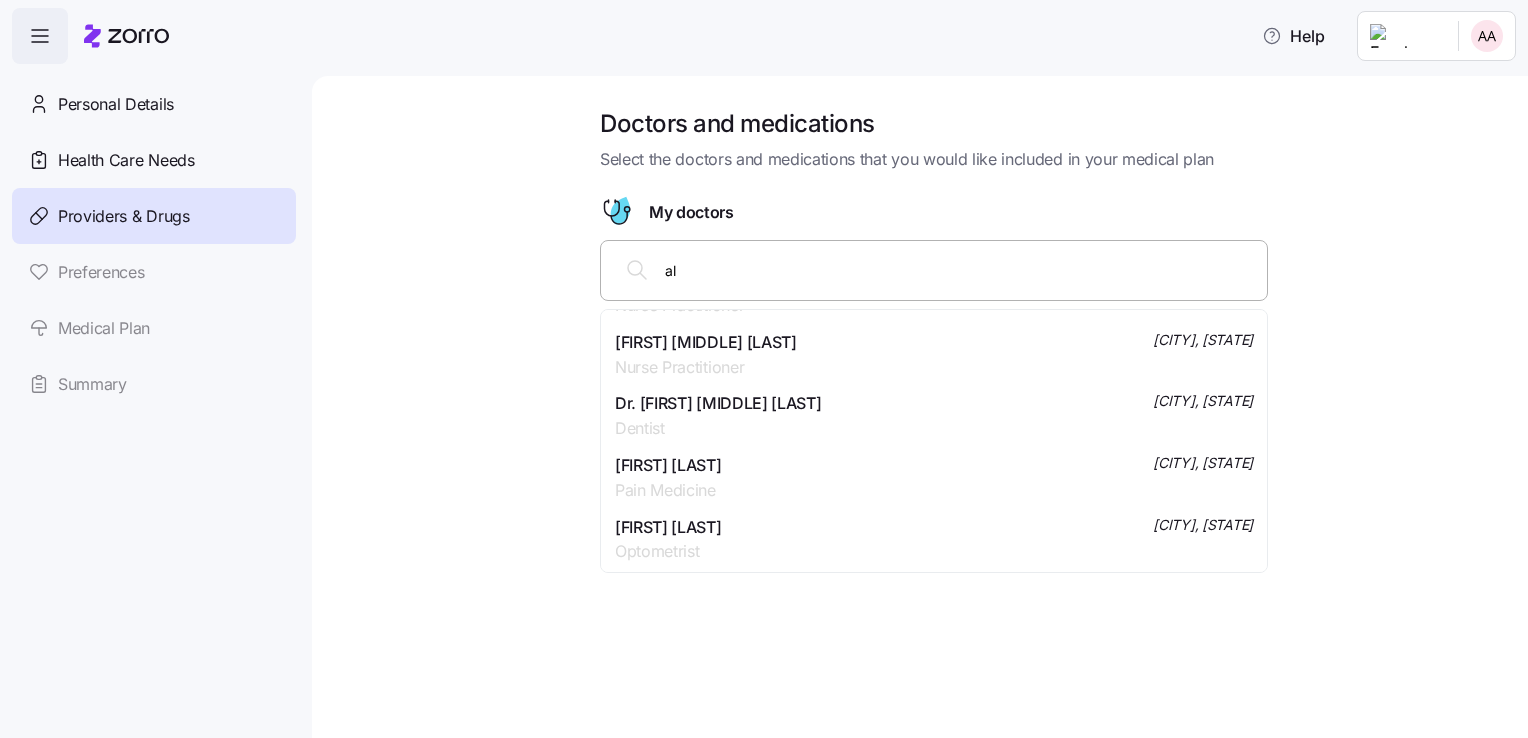 scroll, scrollTop: 0, scrollLeft: 0, axis: both 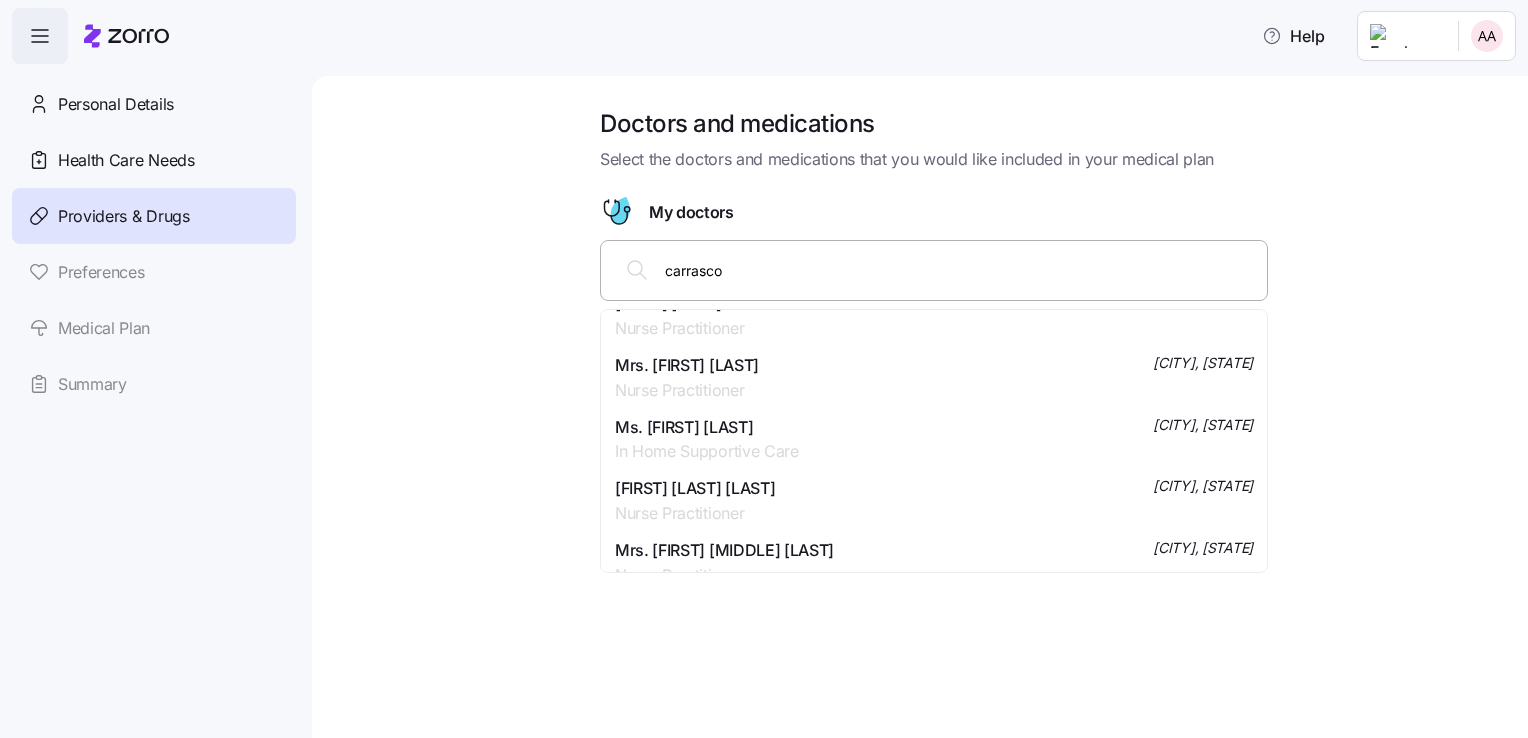 type on "carrasco" 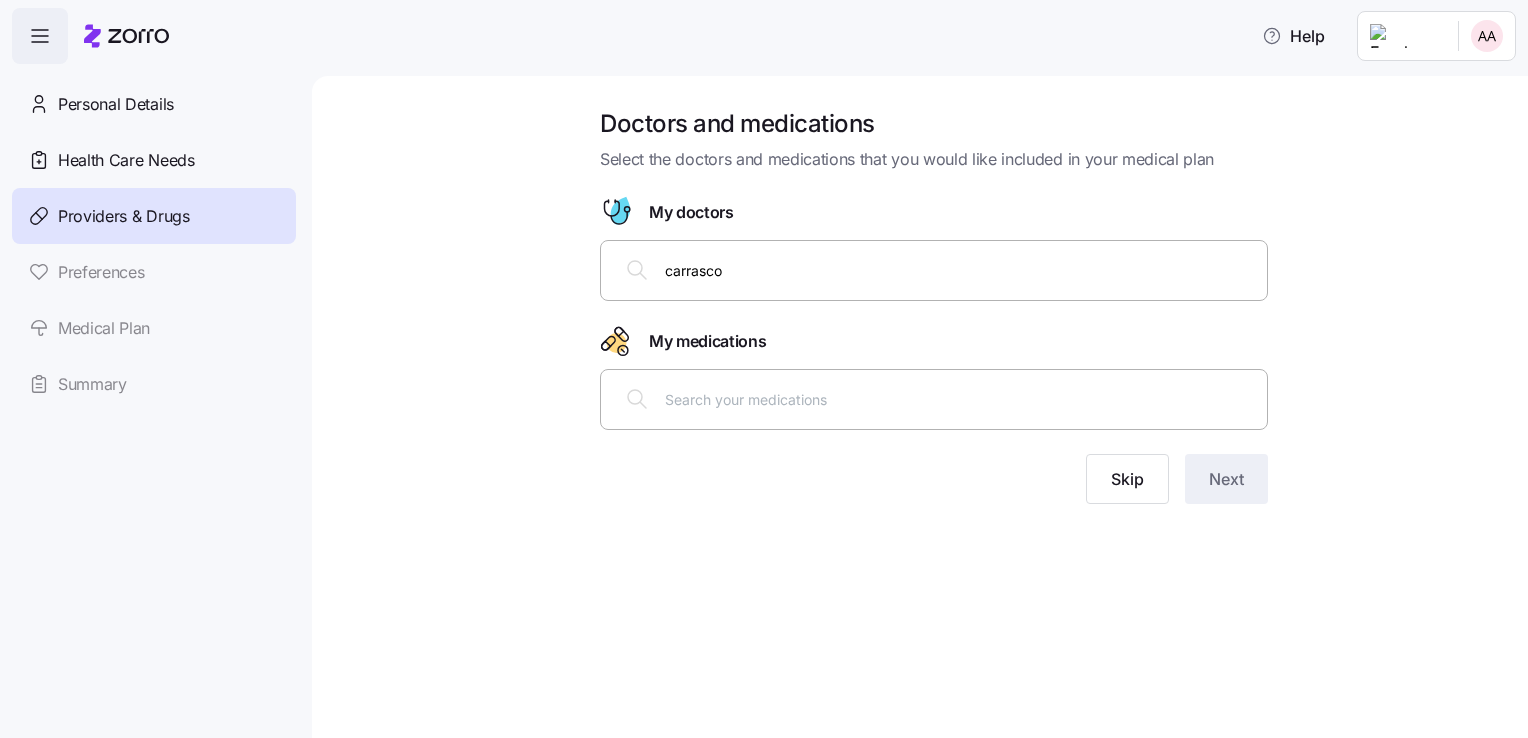 click on "Doctors and medications Select the doctors and medications that you would like included in your medical plan My doctors [LAST] My medications Skip Next" at bounding box center [920, 407] 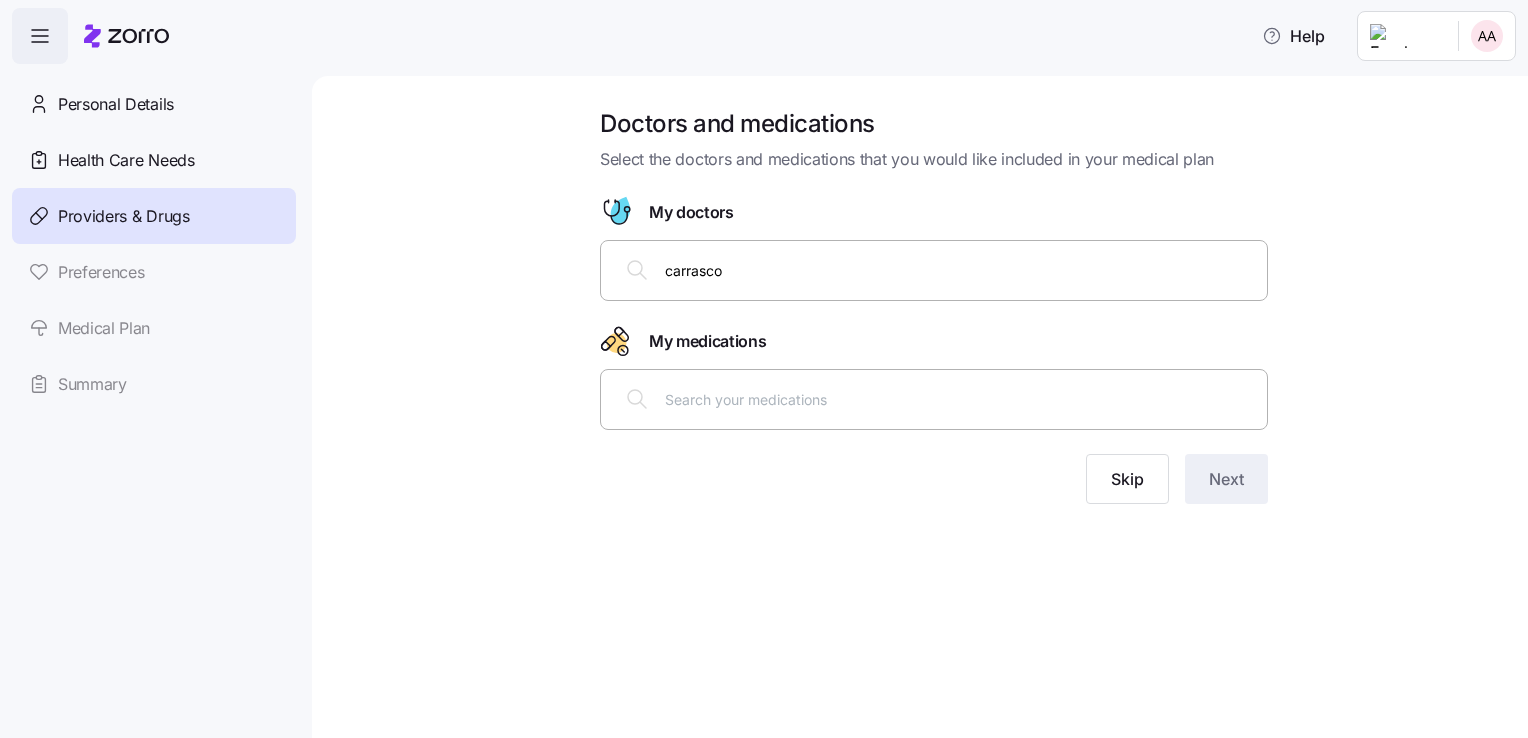 click at bounding box center [960, 399] 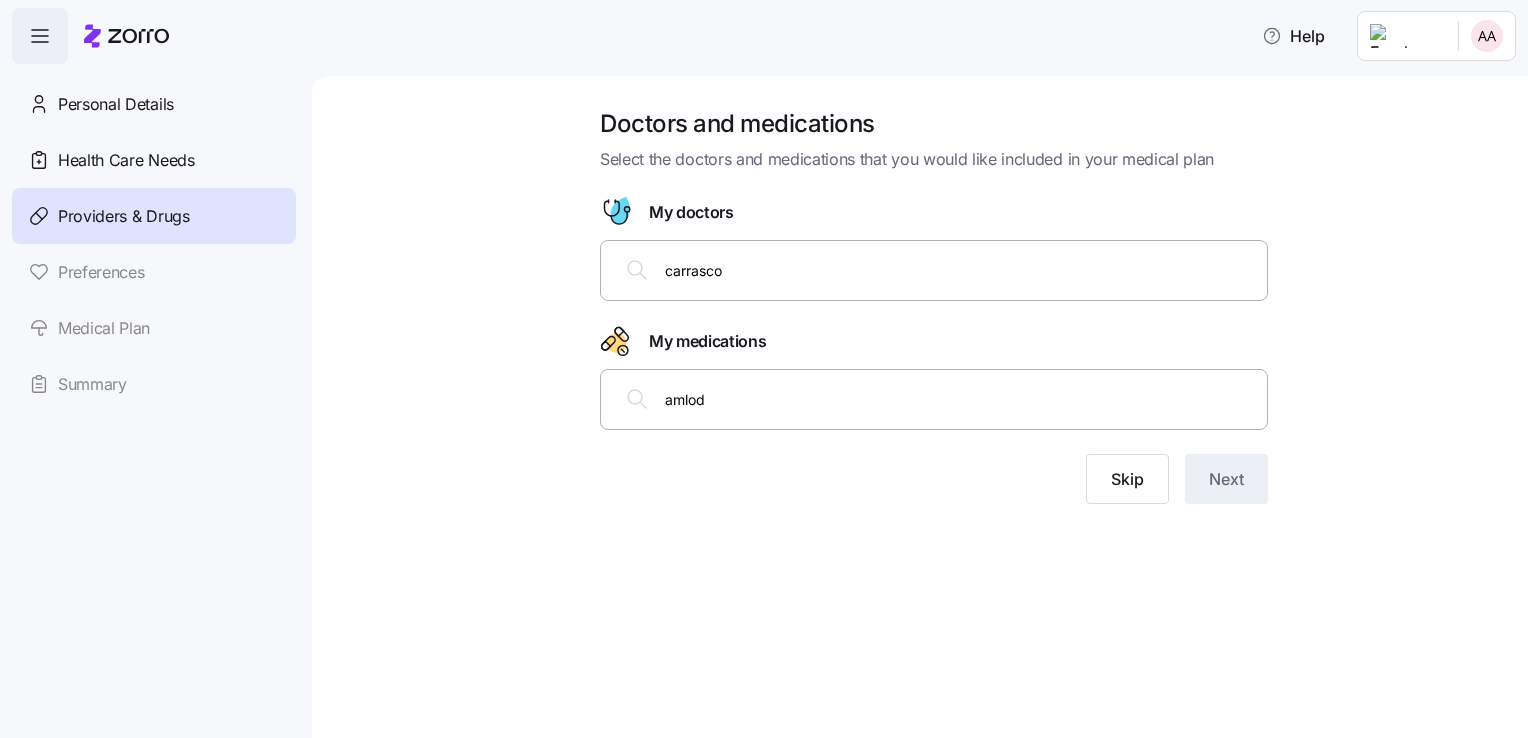 type on "amlodi" 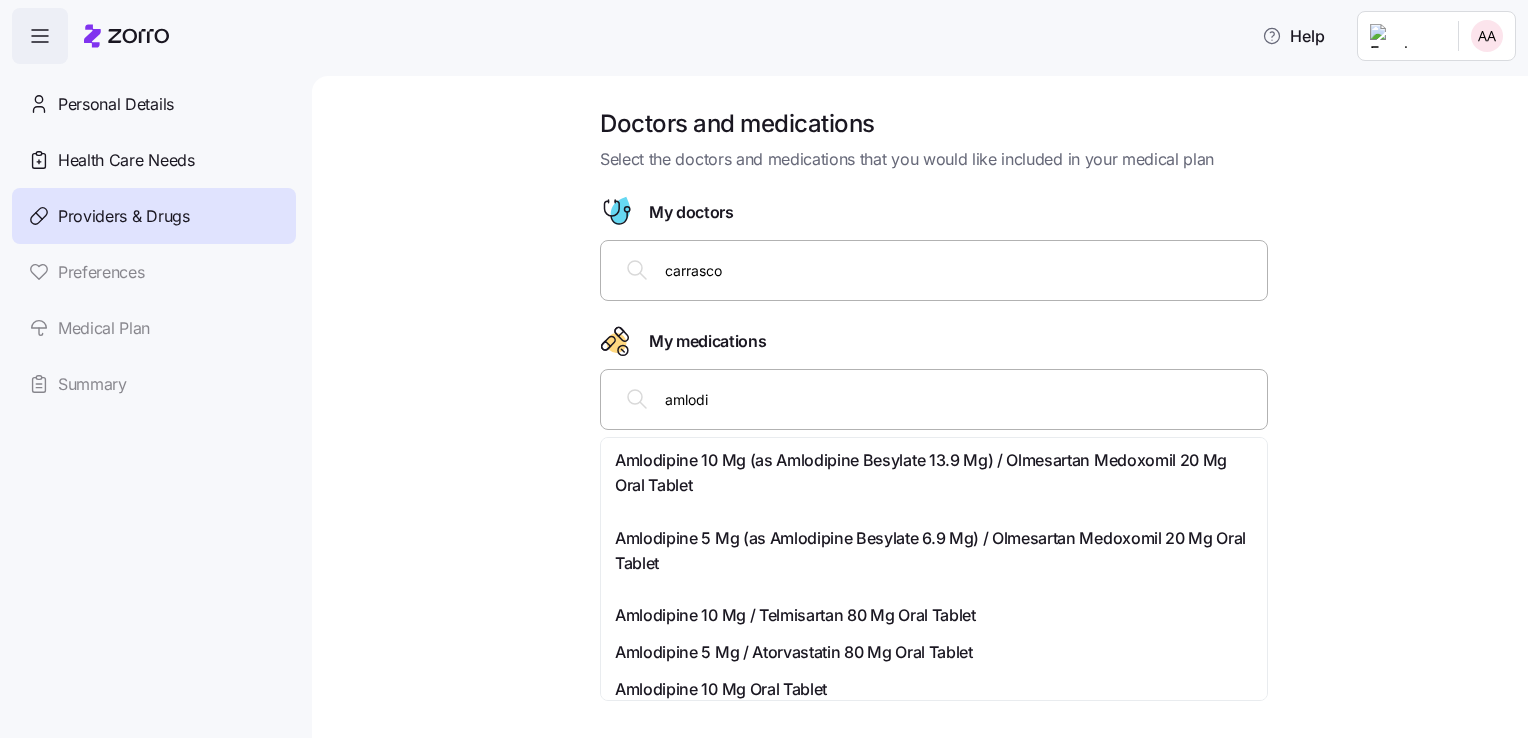 click on "Amlodipine 10 Mg (as Amlodipine Besylate 13.9 Mg) / Olmesartan Medoxomil 20 Mg Oral Tablet" at bounding box center [934, 473] 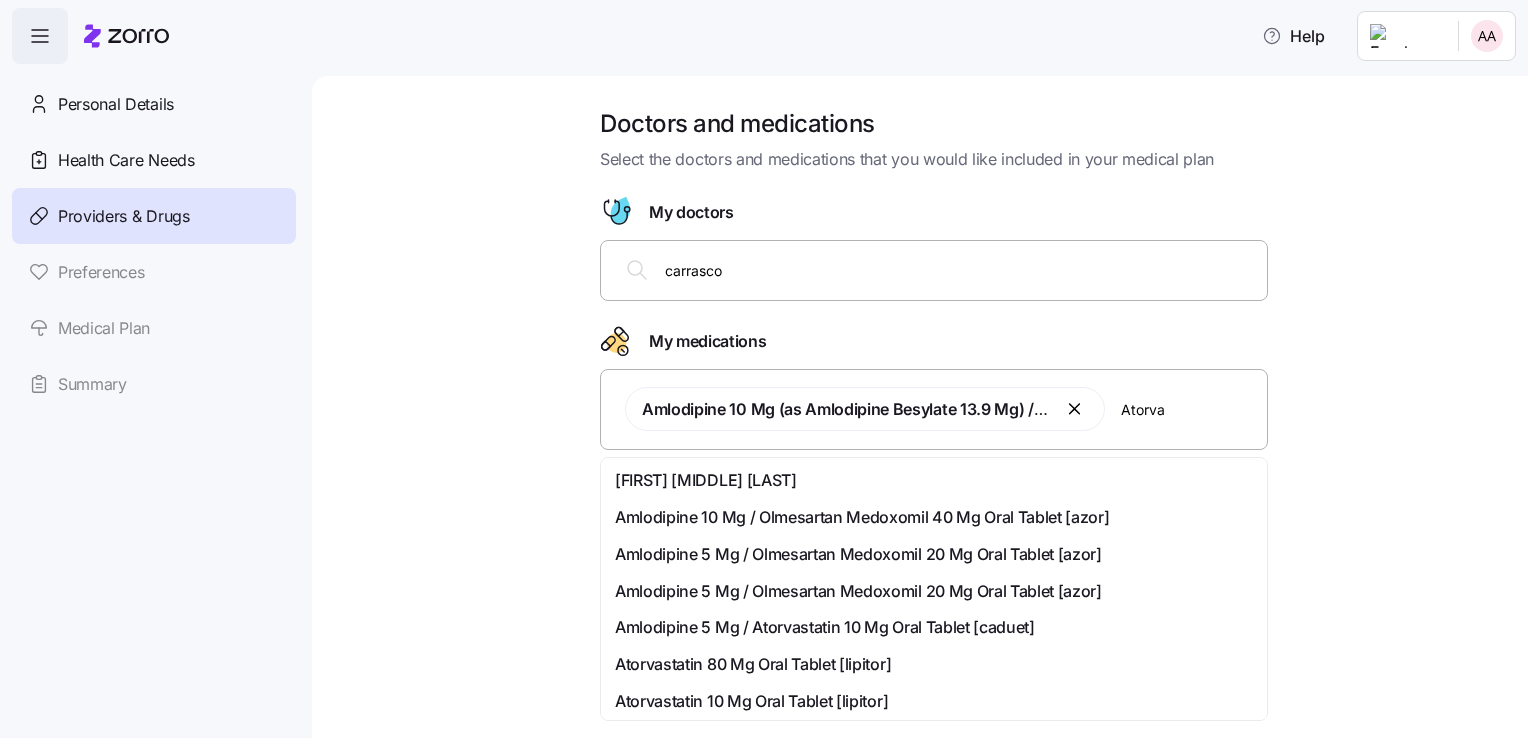 type on "Atorvas" 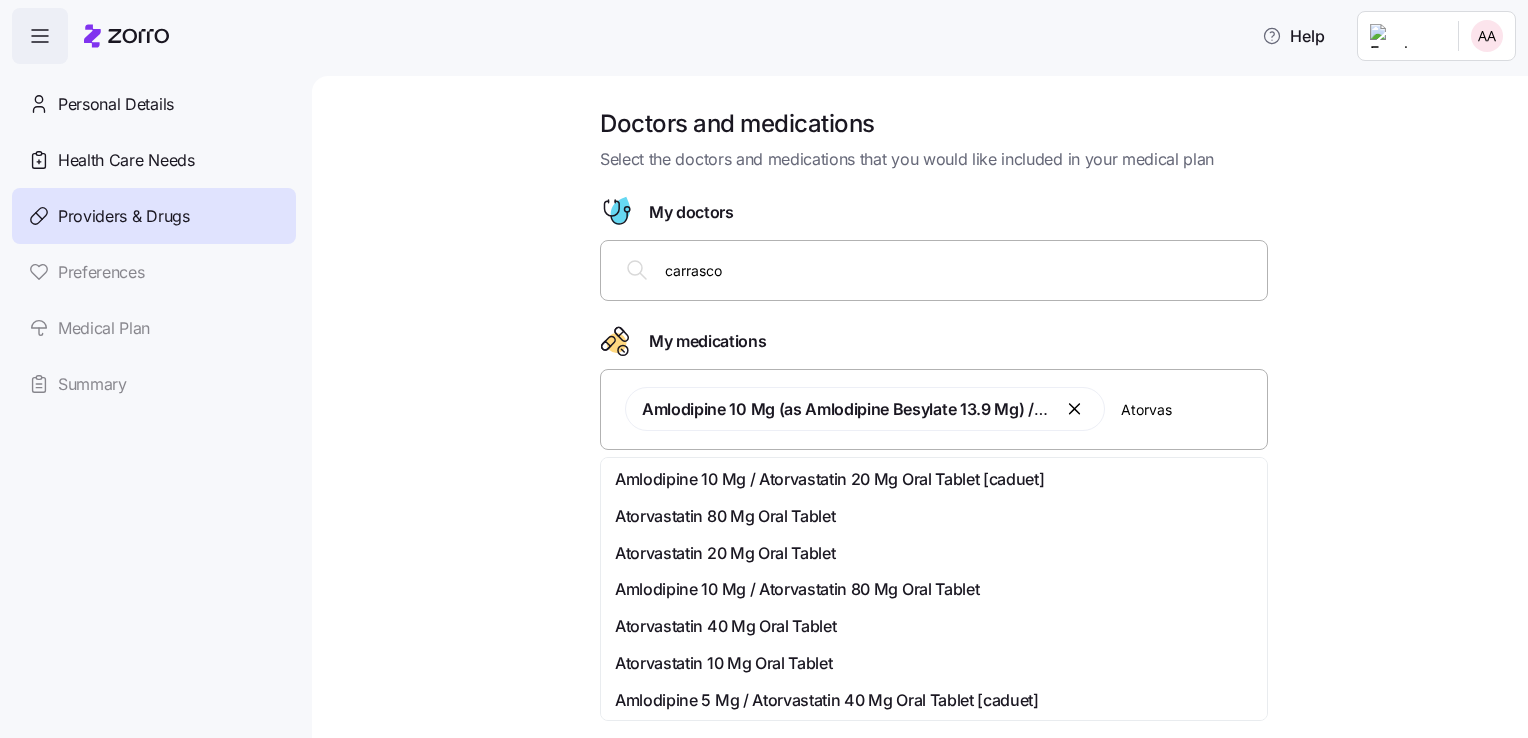 scroll, scrollTop: 240, scrollLeft: 0, axis: vertical 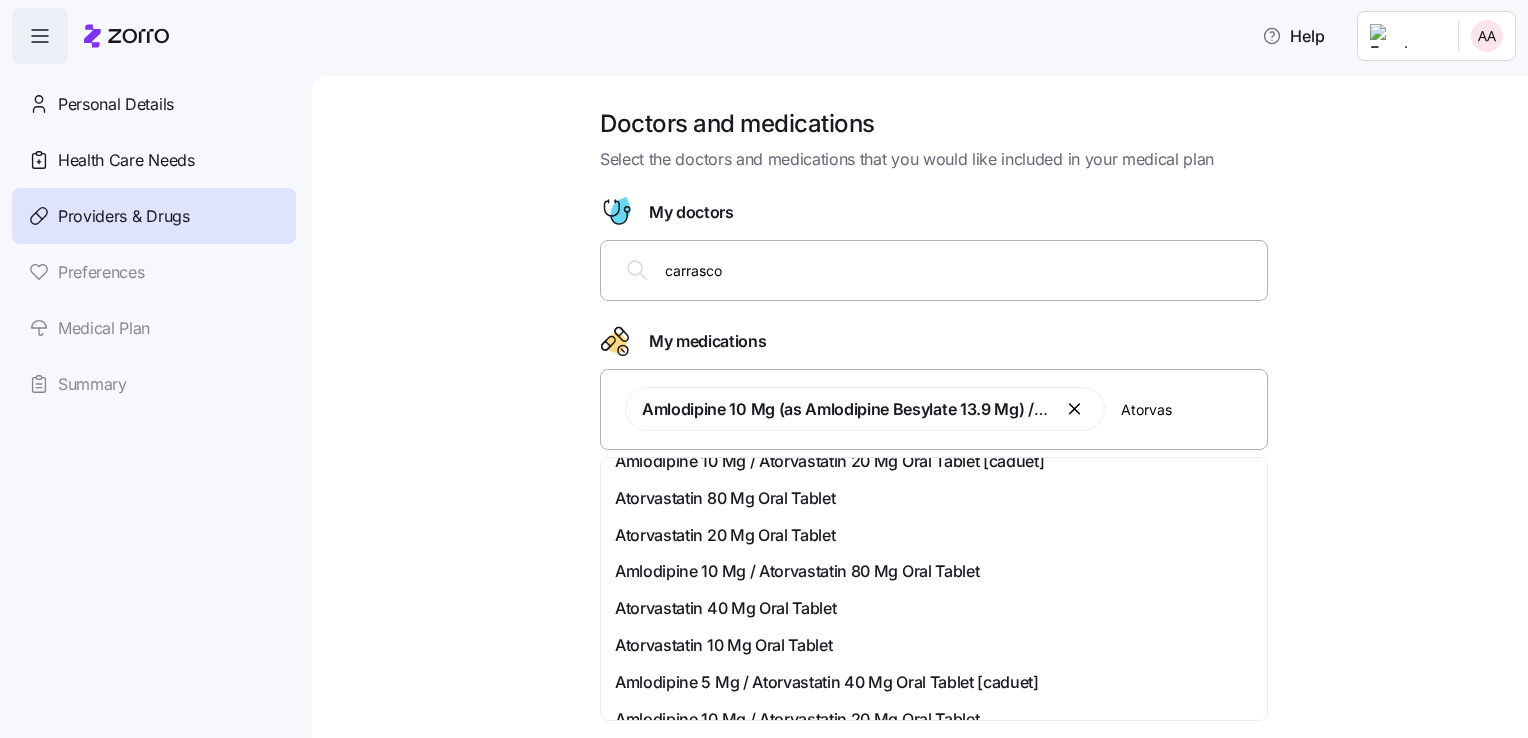 click on "Atorvastatin 40 Mg Oral Tablet" at bounding box center [934, 608] 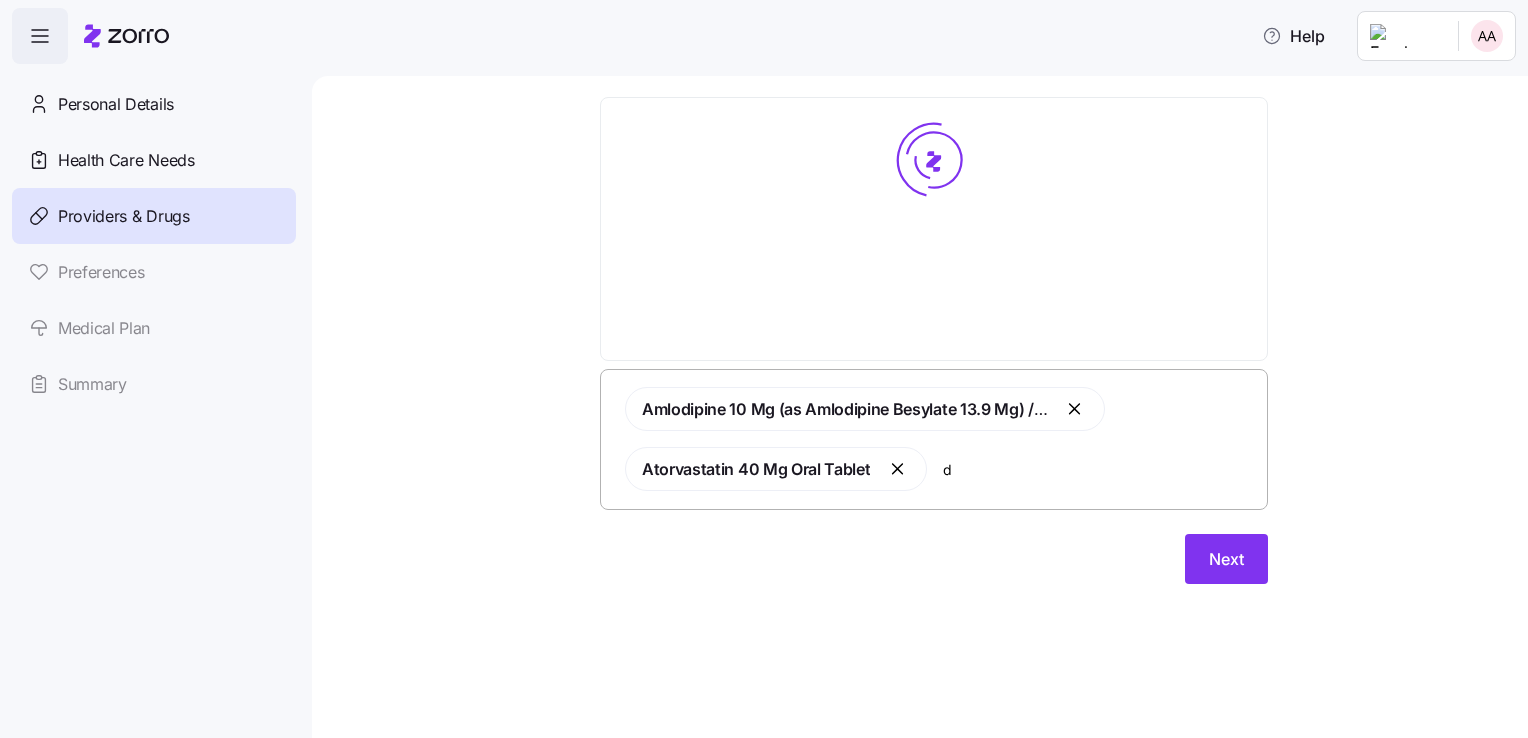 scroll, scrollTop: 0, scrollLeft: 0, axis: both 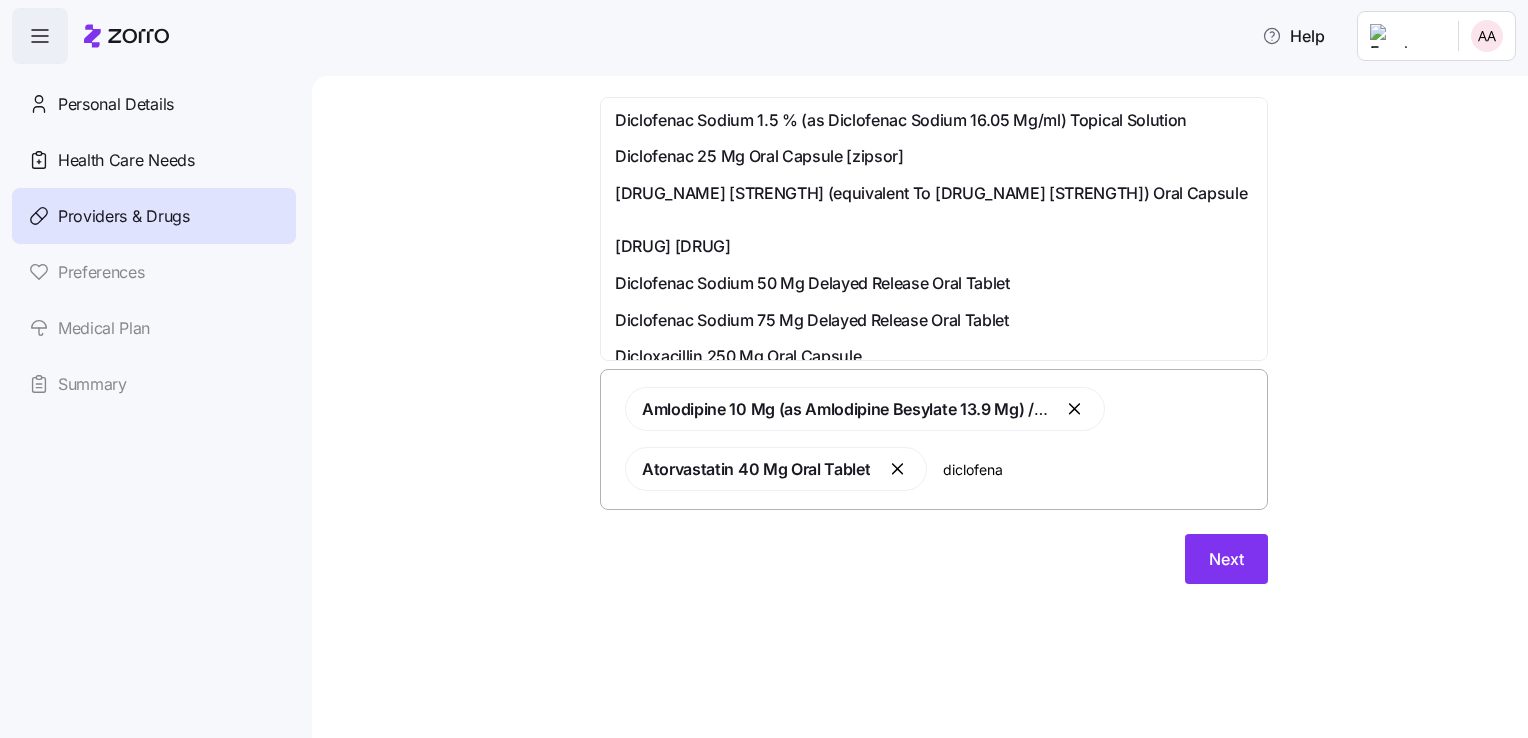 type on "diclofenac" 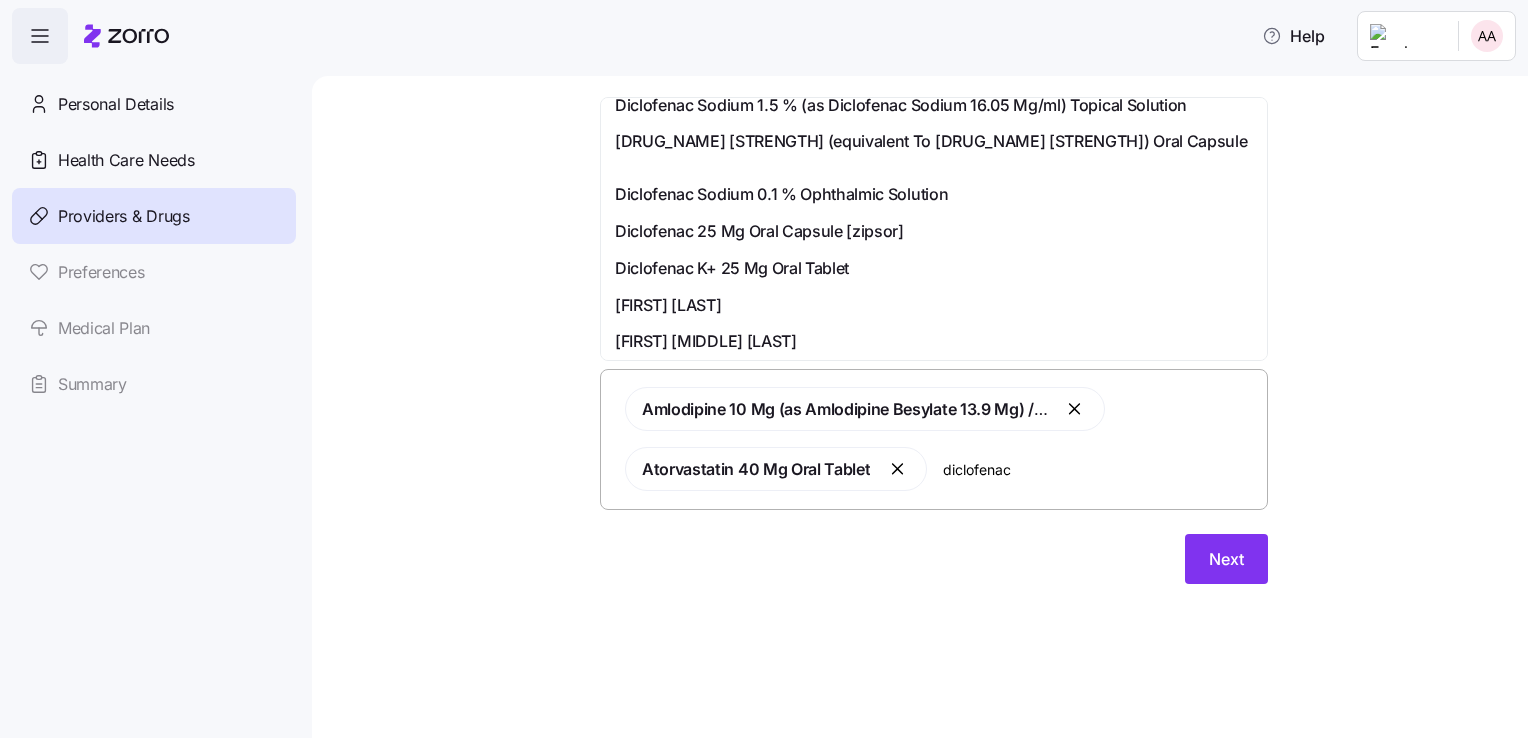 scroll, scrollTop: 0, scrollLeft: 0, axis: both 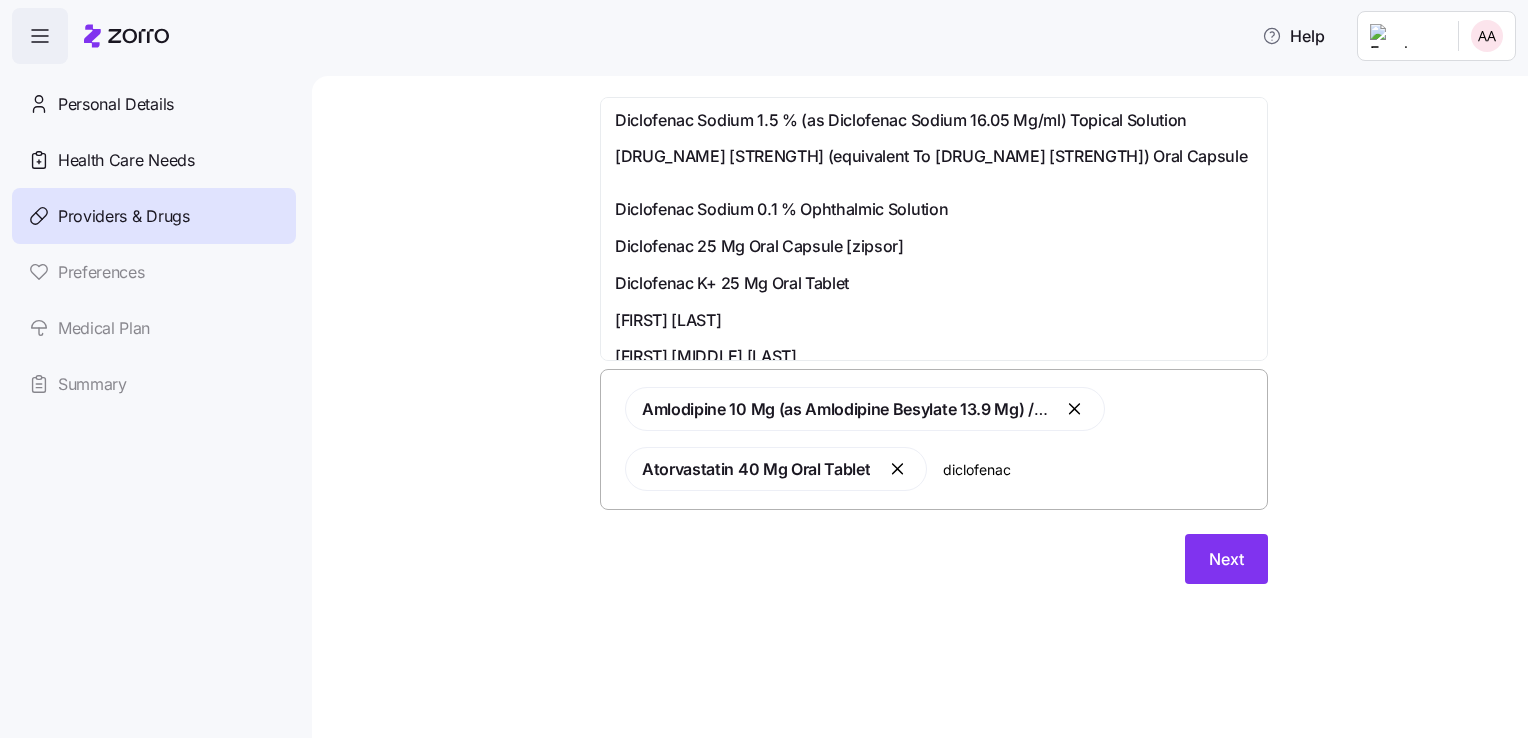 click on "Diclofenac Sodium 1.5 % (as Diclofenac Sodium 16.05 Mg/ml) Topical Solution" at bounding box center (901, 120) 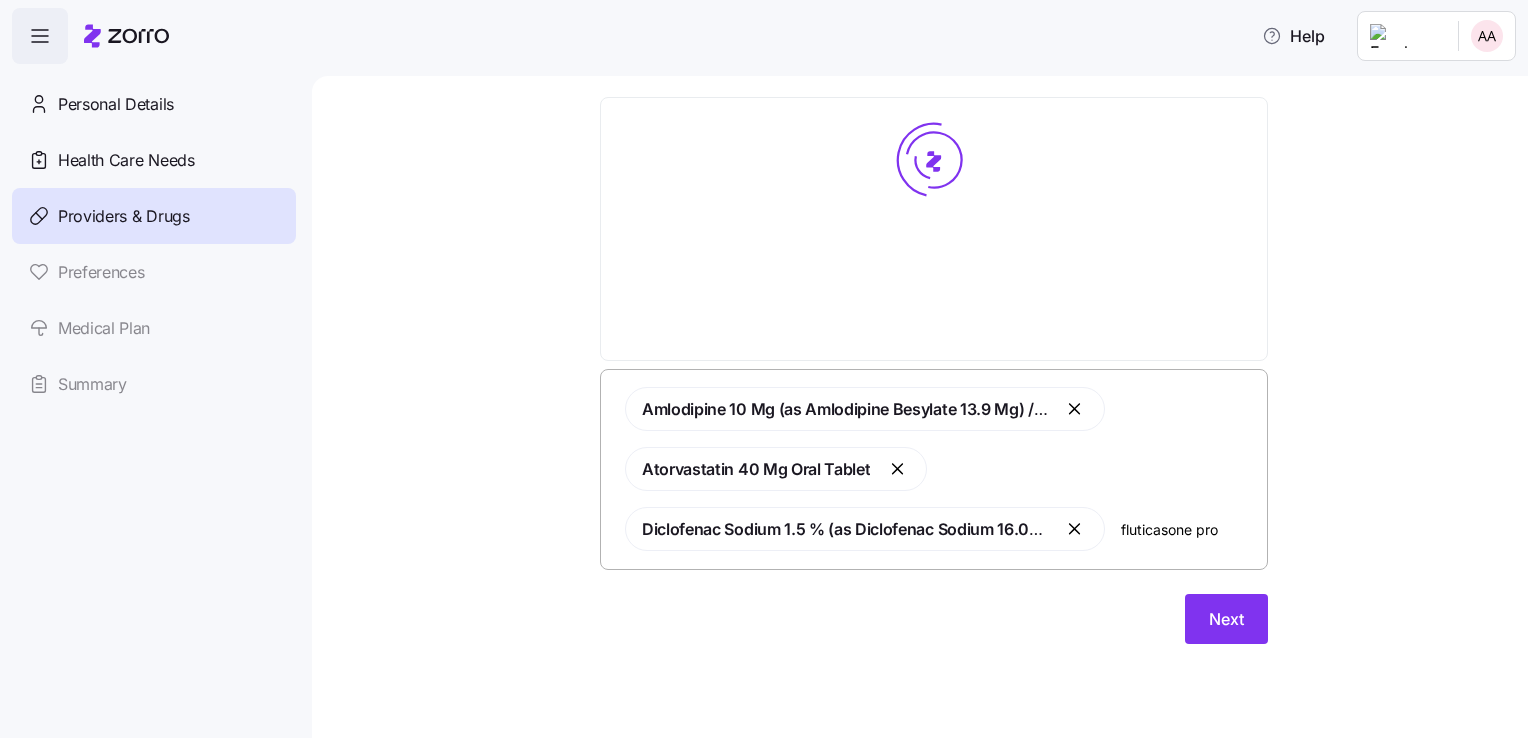 scroll, scrollTop: 0, scrollLeft: 0, axis: both 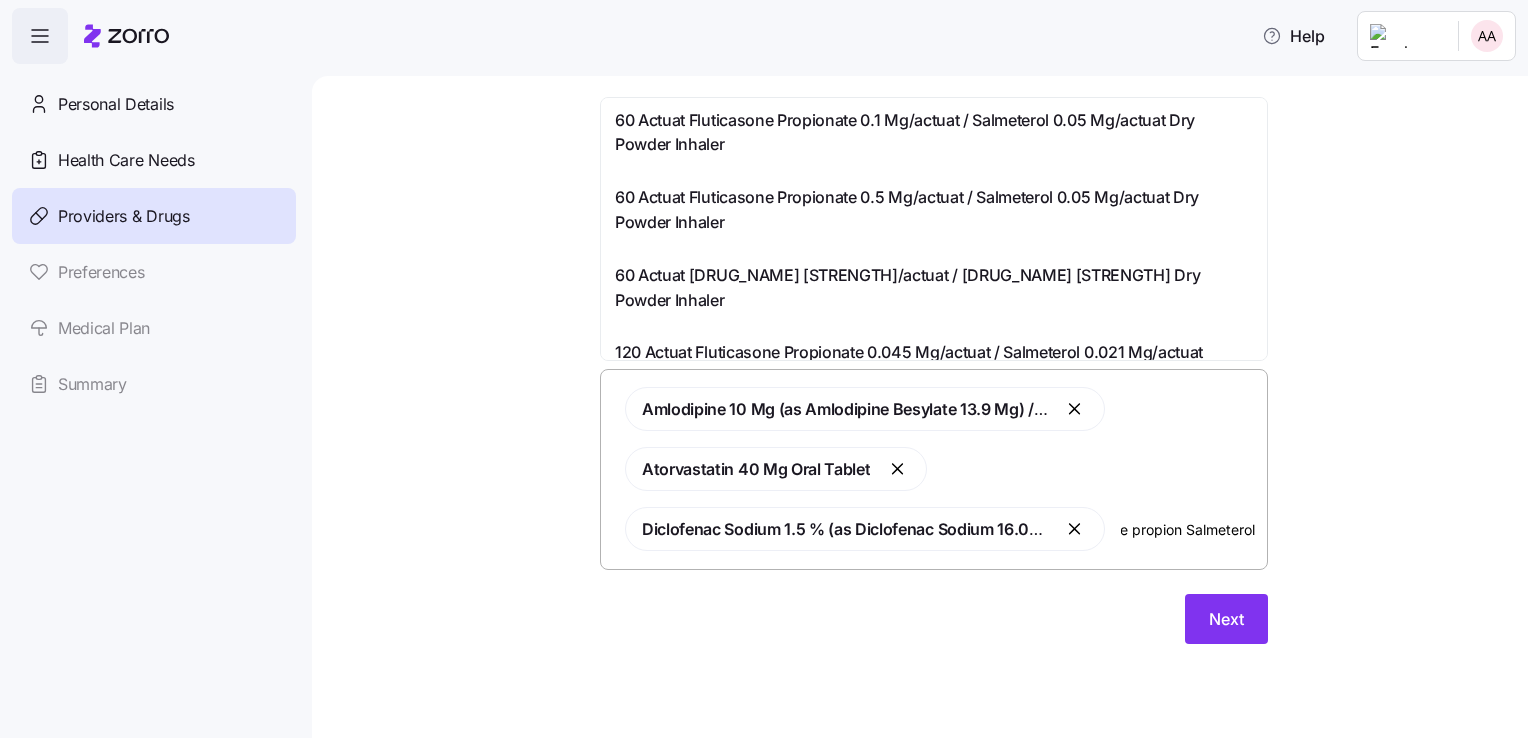 type on "fluticasone propion Salmeterol" 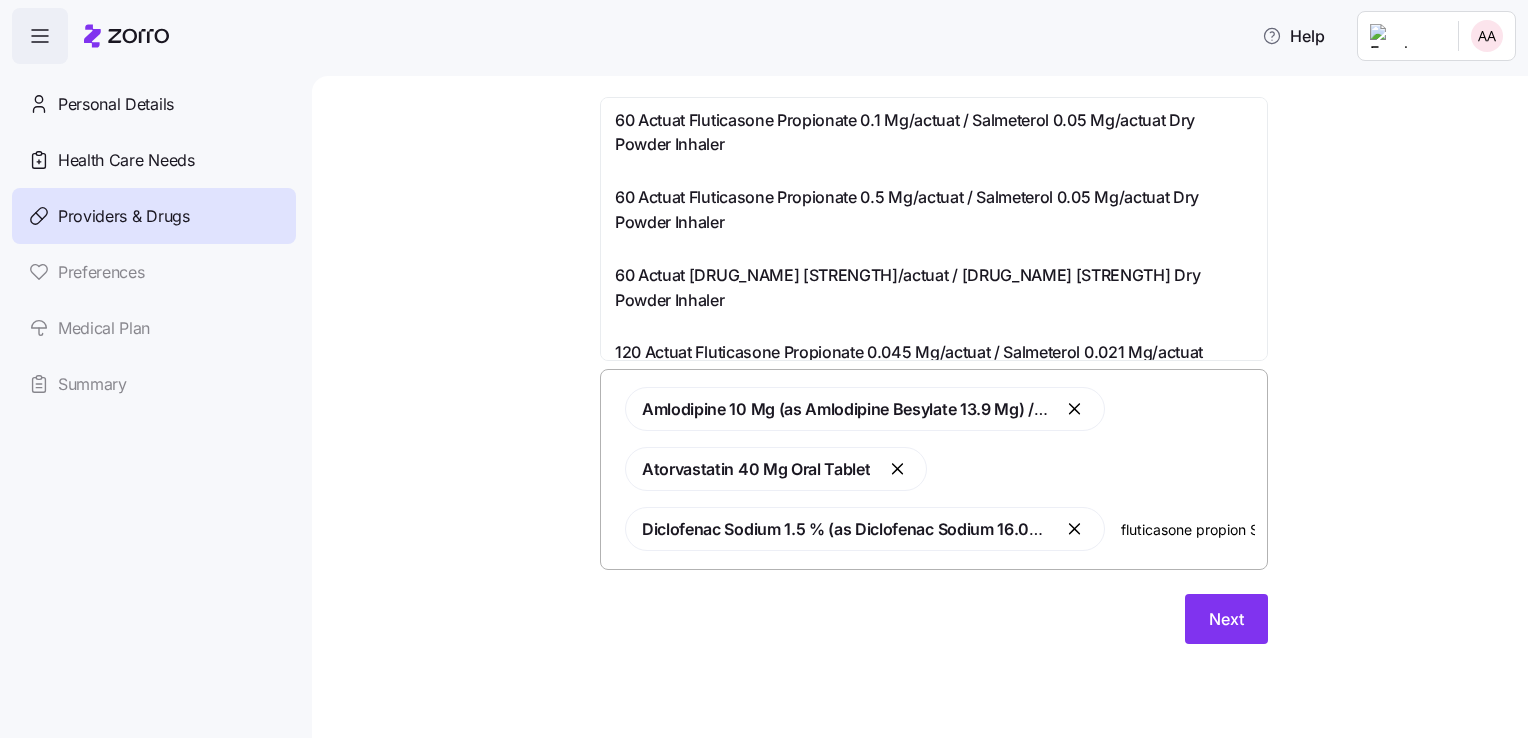 click on "Doctors and medications Select the doctors and medications that you would like included in your medical plan My doctors [LAST] My medications [DRUG] [DRUG] [DRUG] [DRUG] [DRUG] Next" at bounding box center [934, 388] 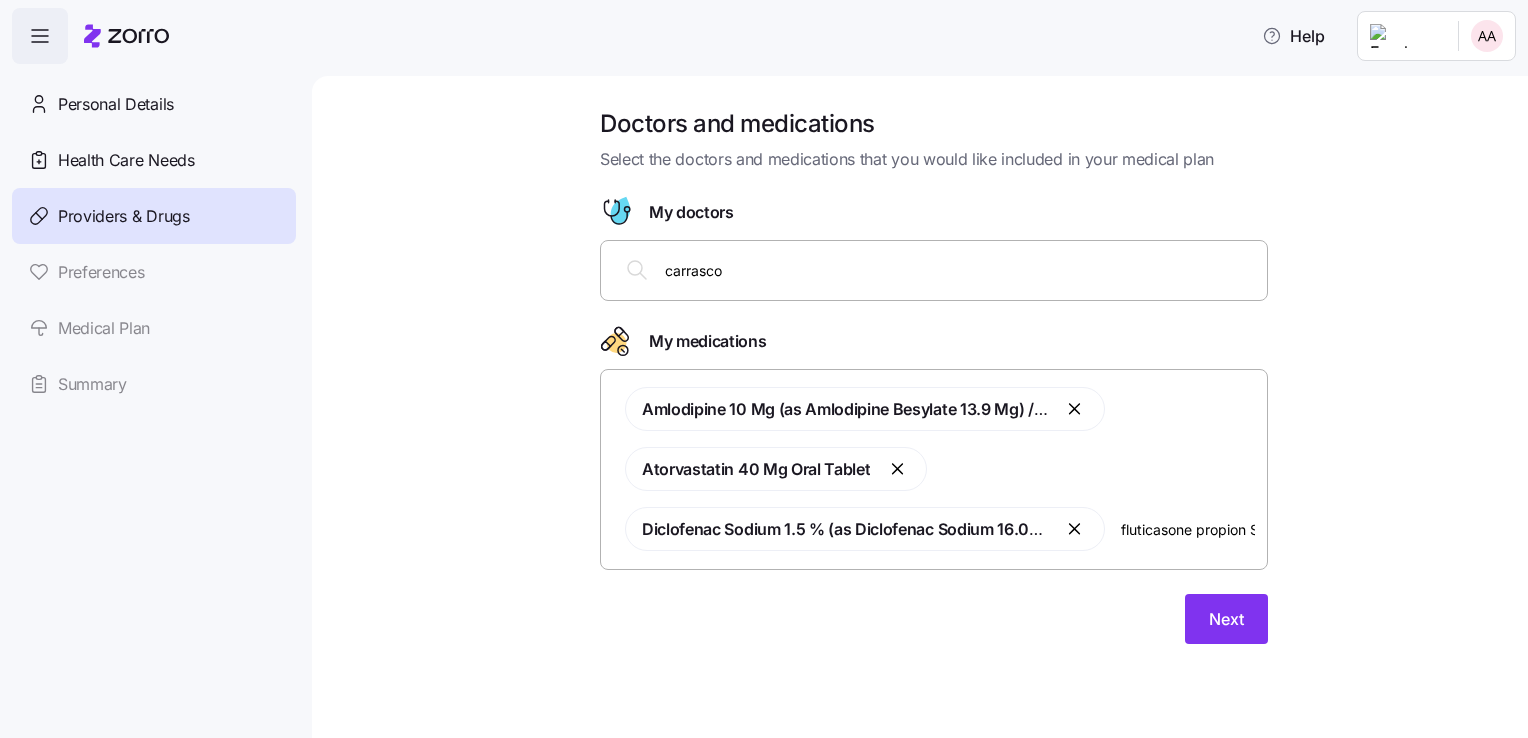 click on "fluticasone propion Salmeterol" at bounding box center (1188, 529) 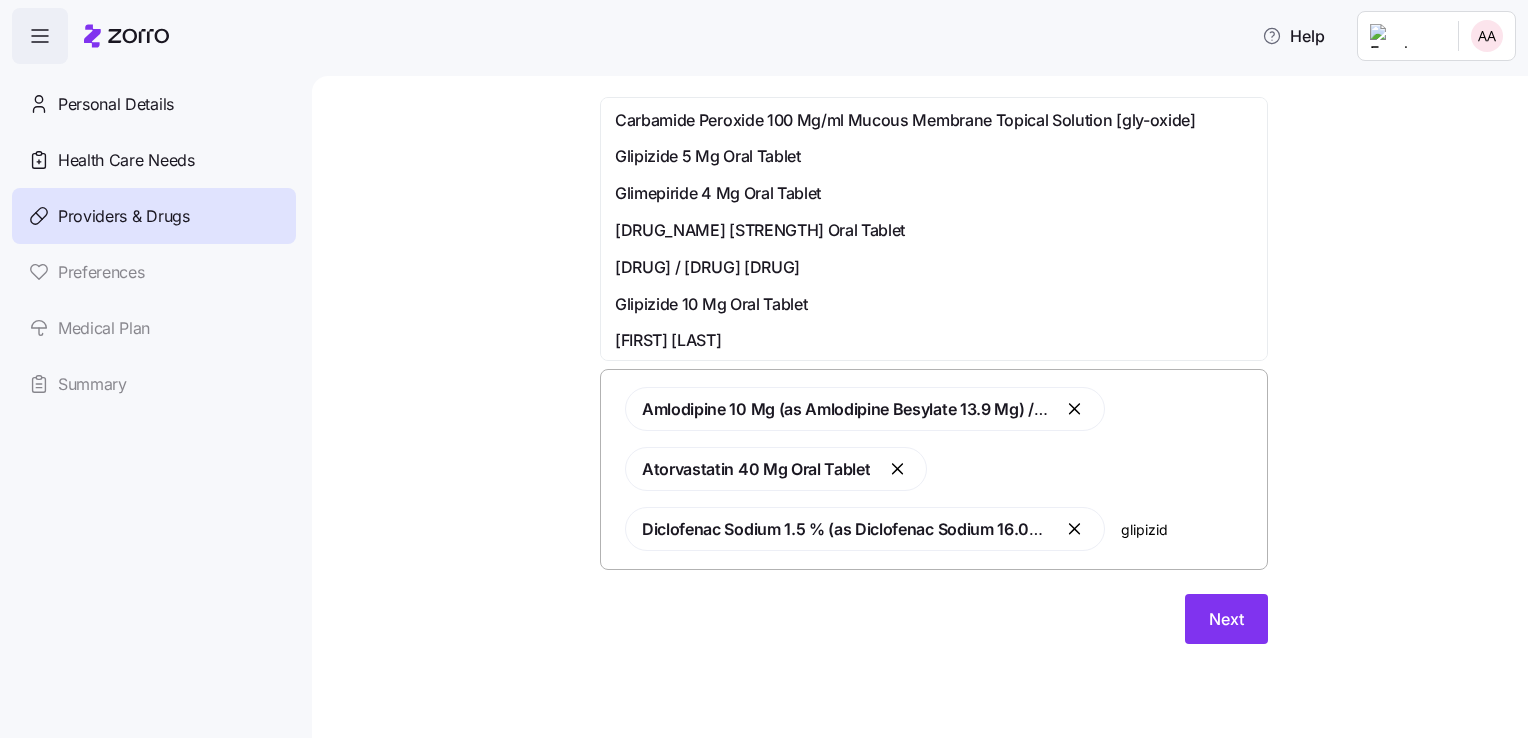 type on "glipizide" 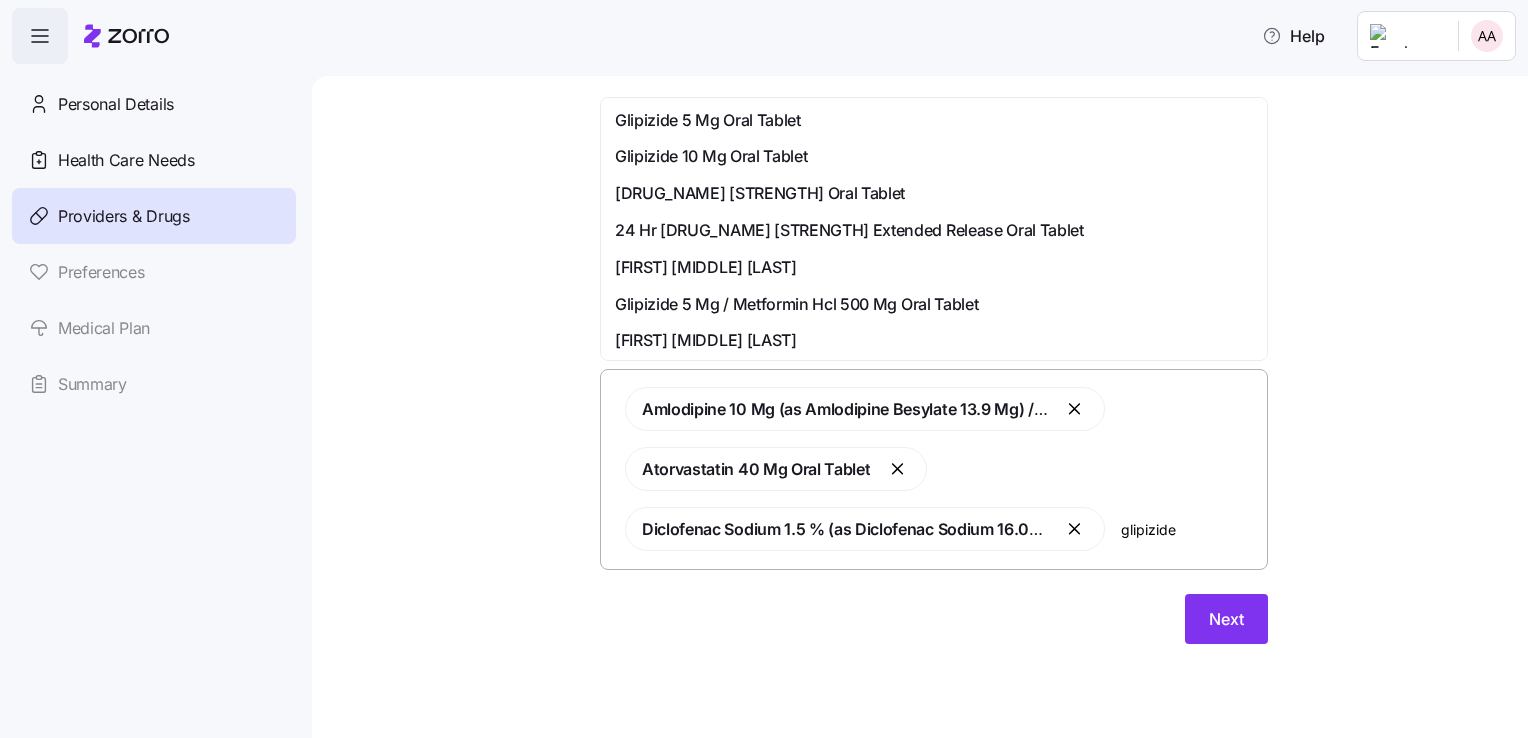 click on "Glipizide 10 Mg Oral Tablet" at bounding box center [711, 156] 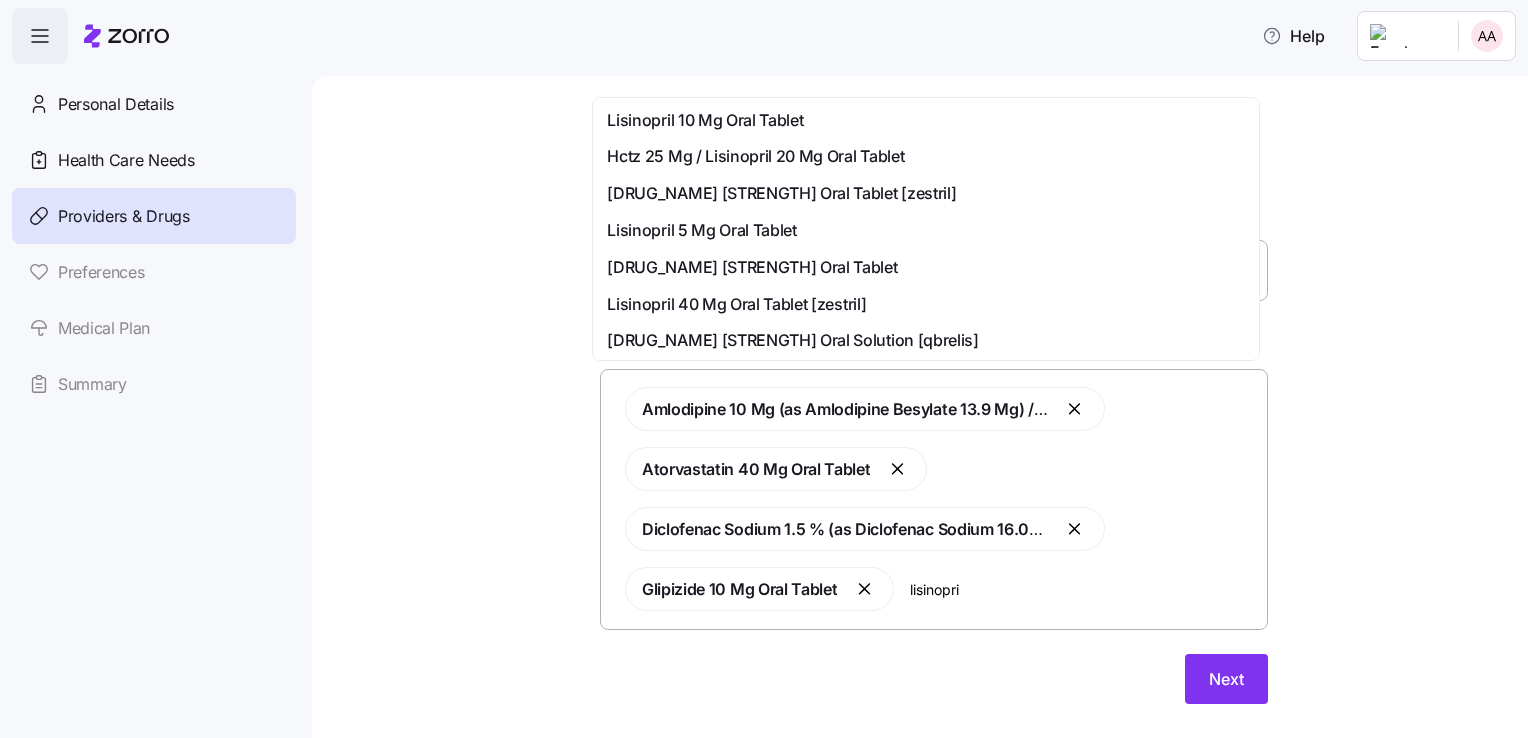 type on "lisinopril" 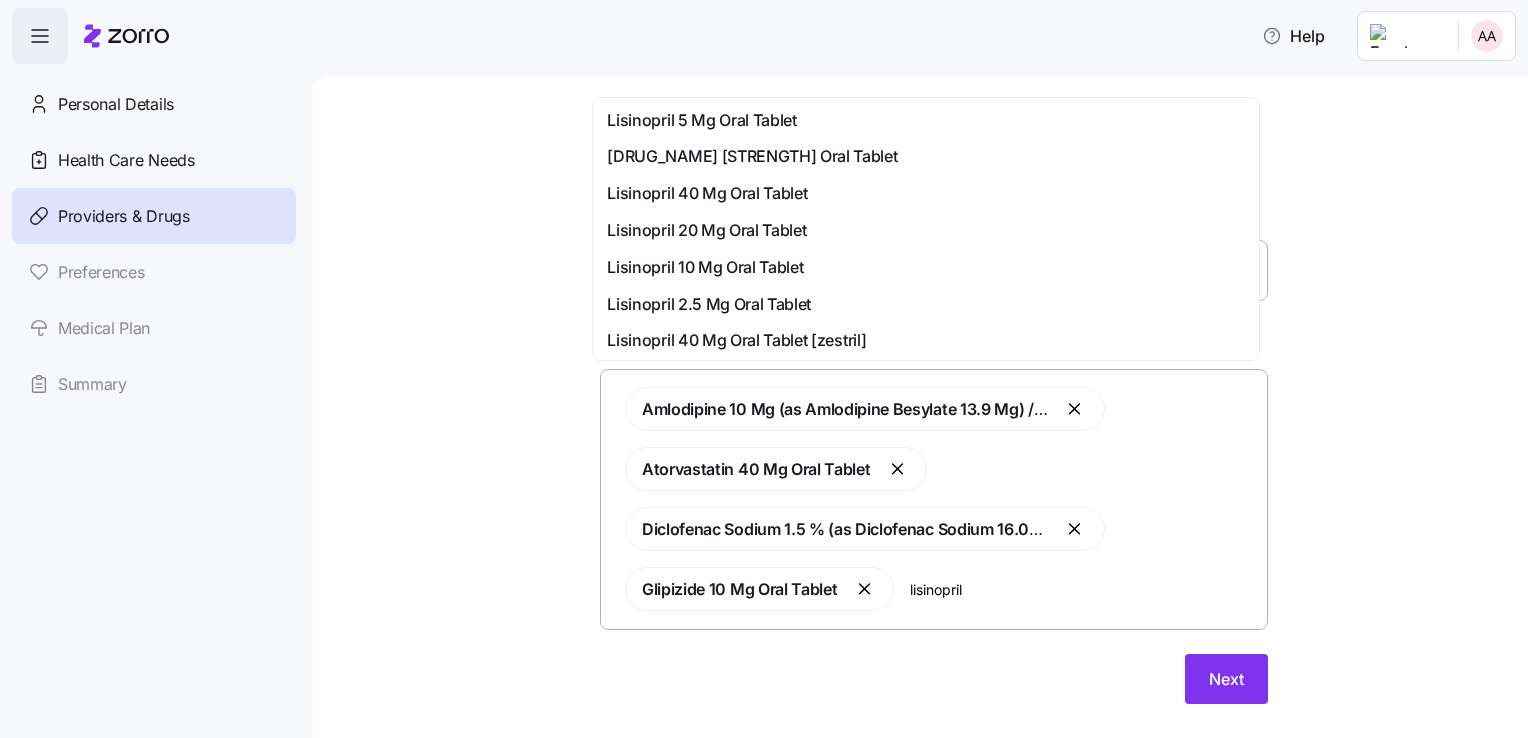 click on "Lisinopril 10 Mg Oral Tablet" at bounding box center (705, 267) 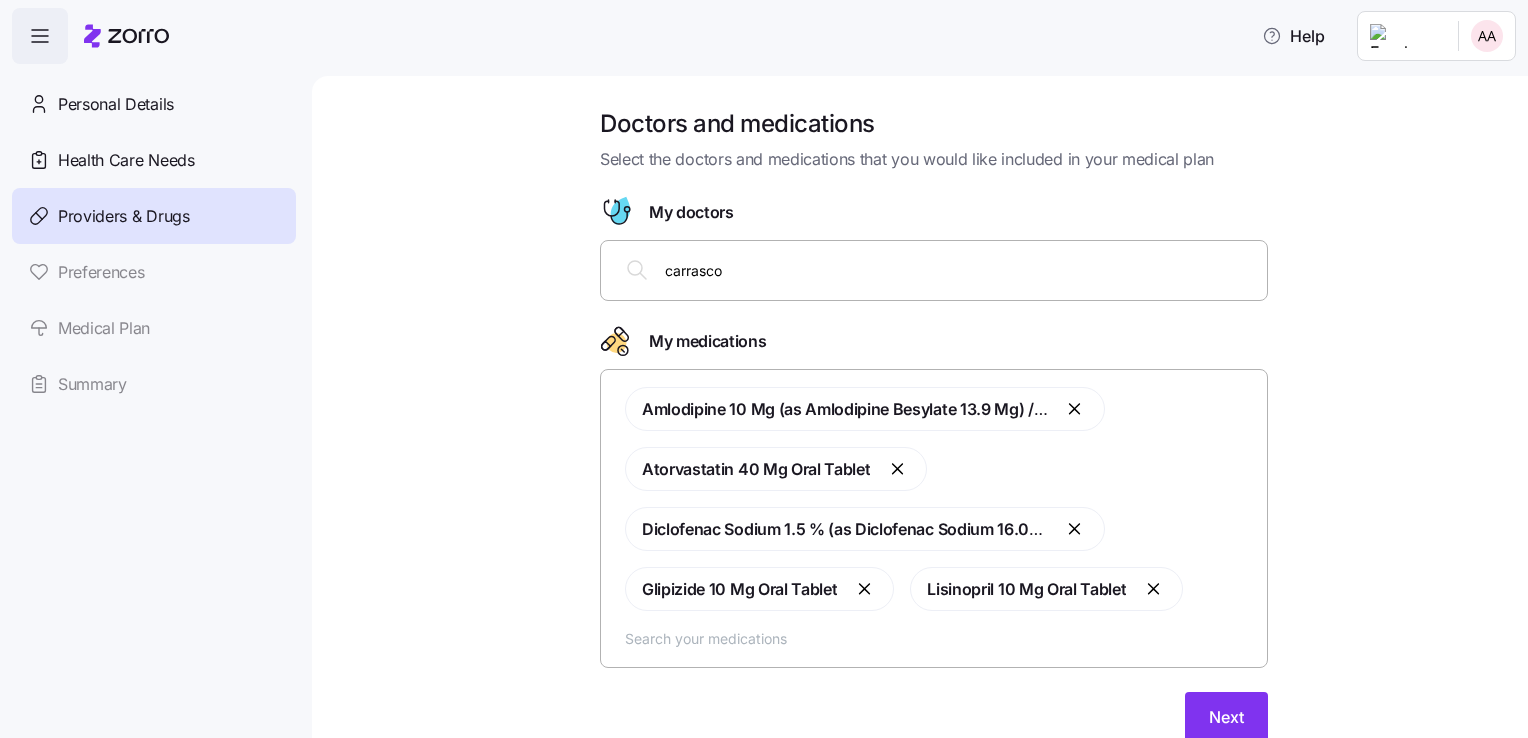 click at bounding box center (940, 638) 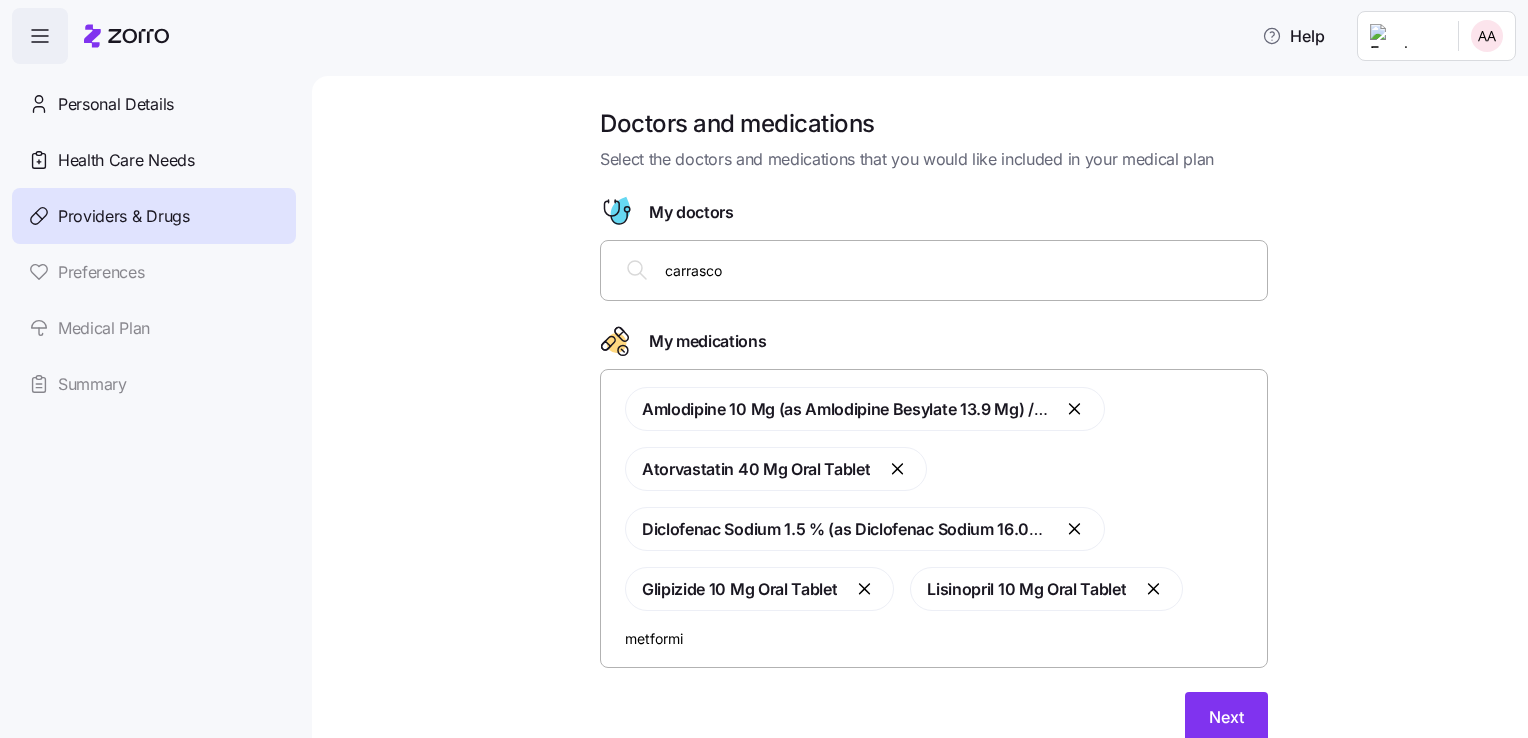 type on "metformin" 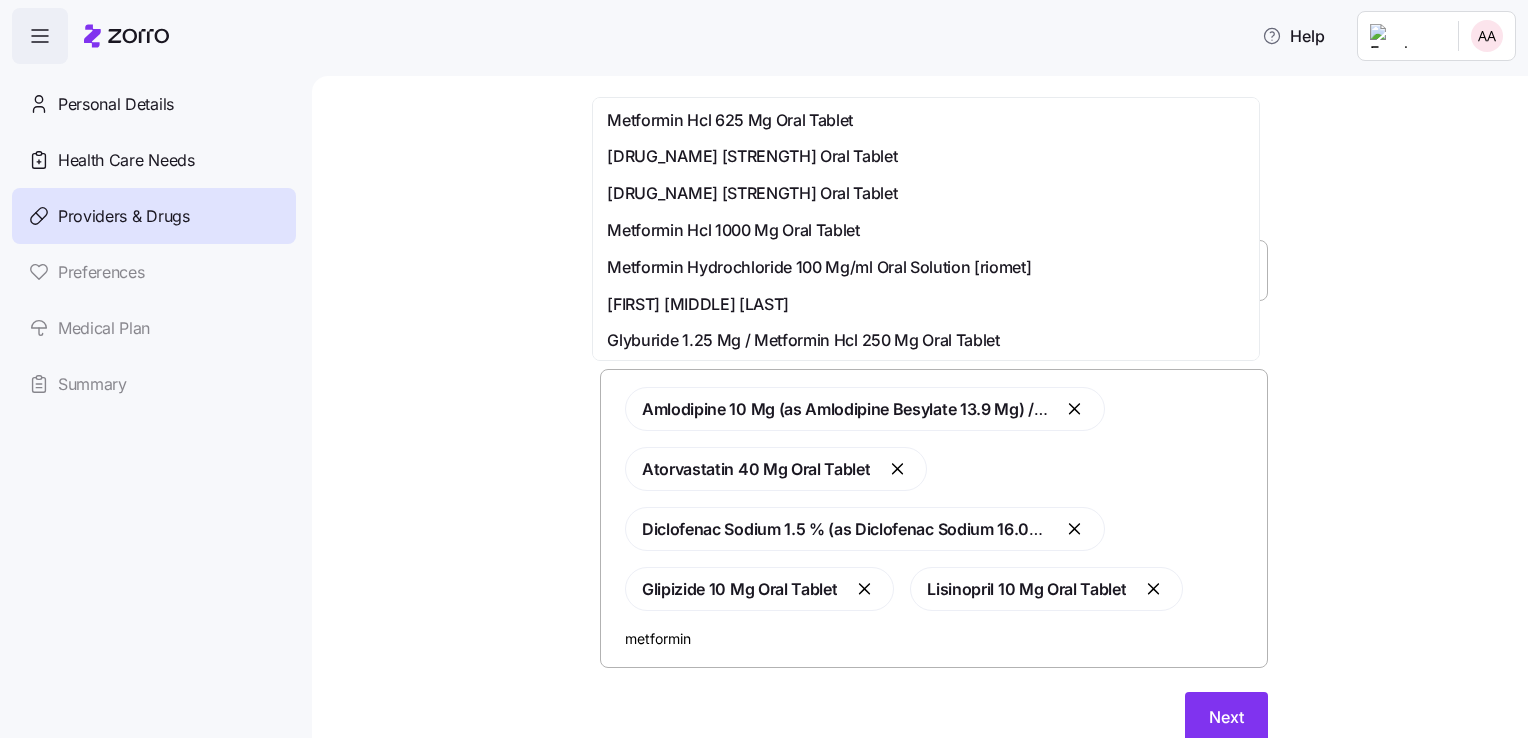 click on "Metformin Hcl 1000 Mg Oral Tablet" at bounding box center [733, 230] 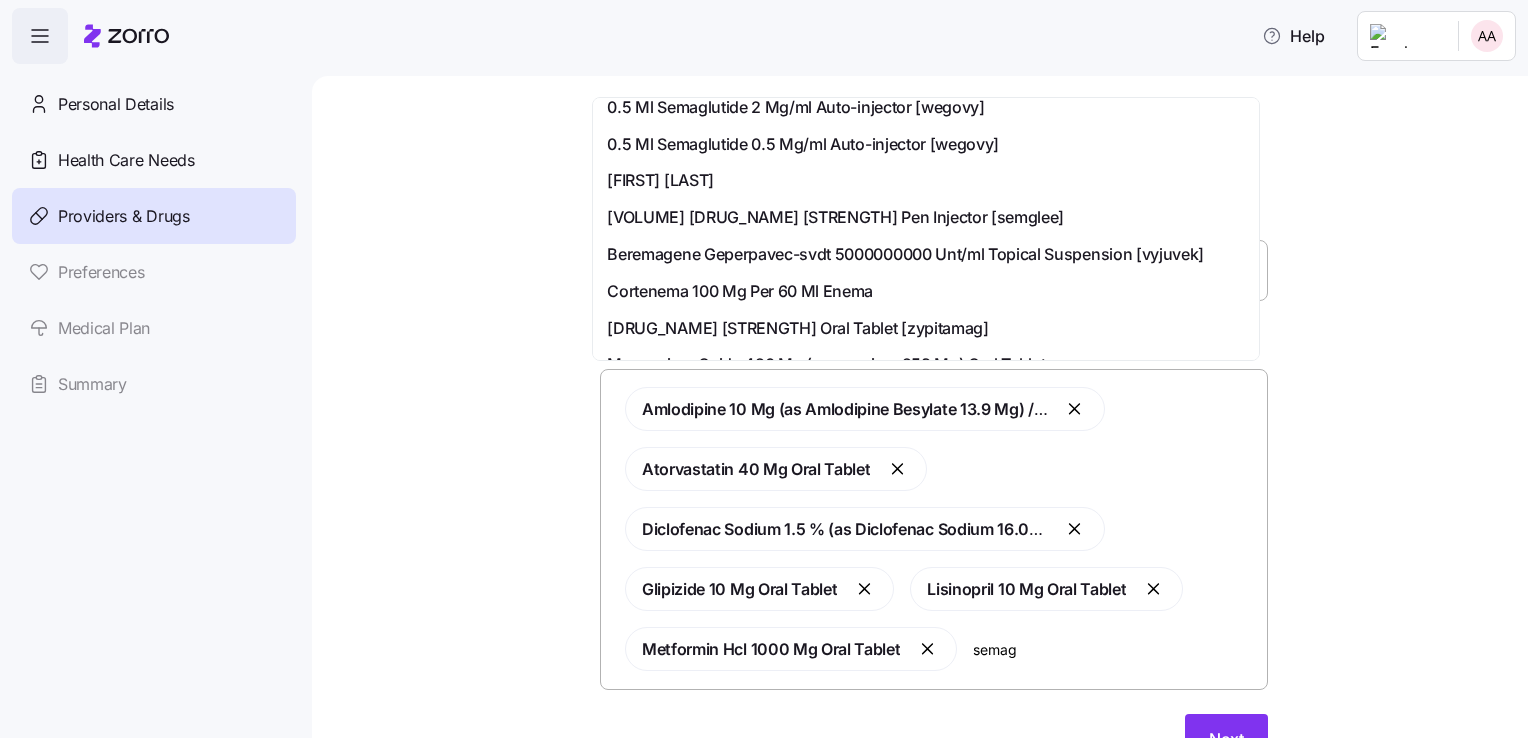scroll, scrollTop: 200, scrollLeft: 0, axis: vertical 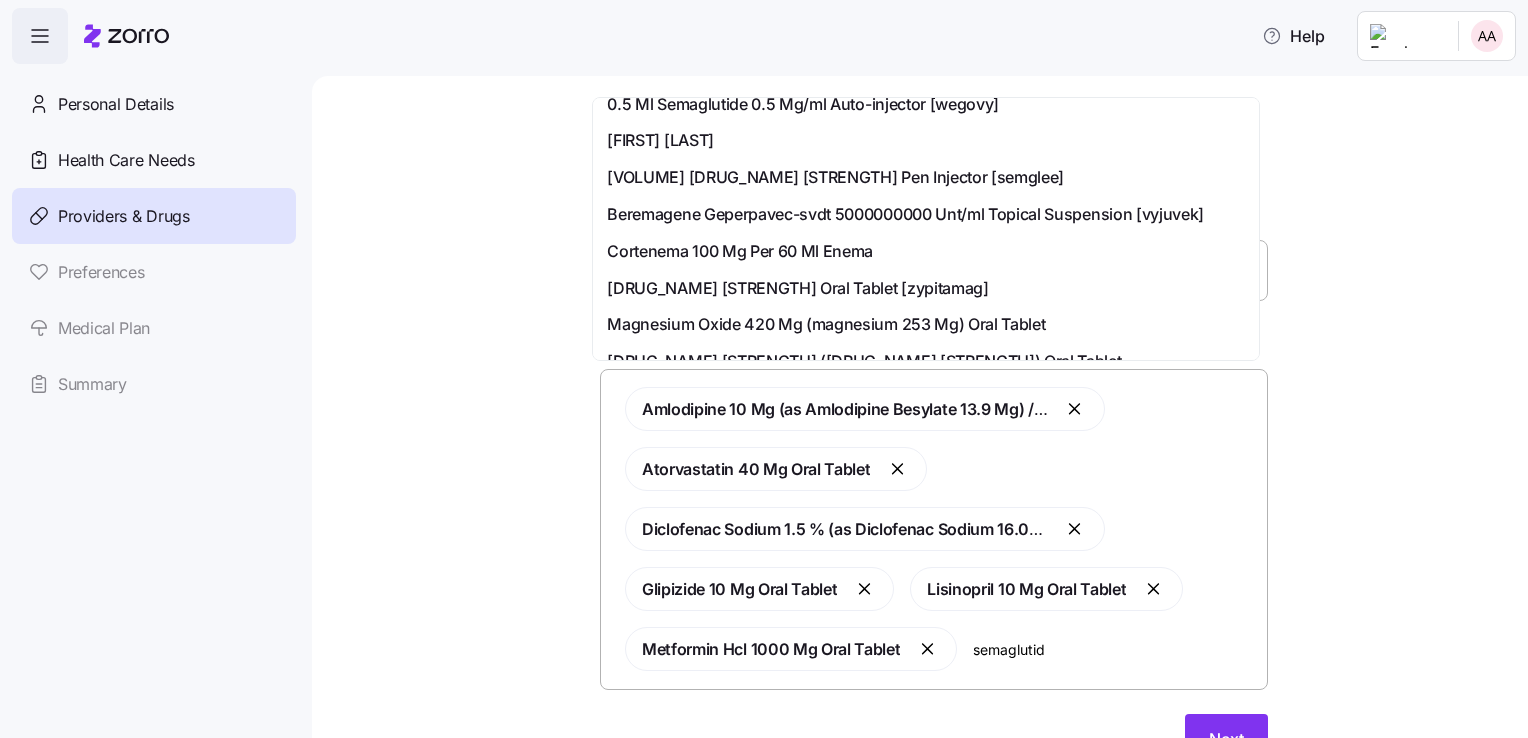 type on "semaglutide" 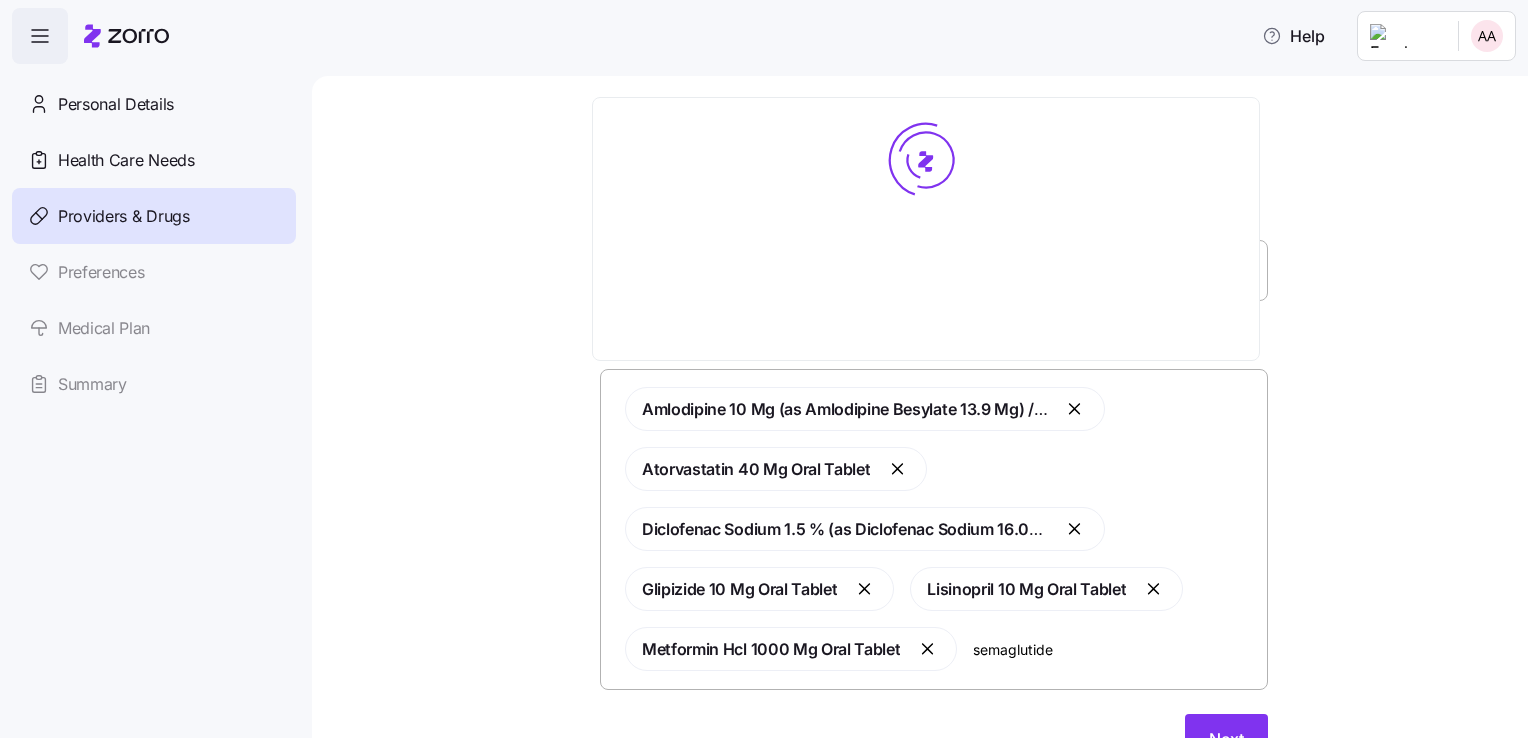 scroll, scrollTop: 0, scrollLeft: 0, axis: both 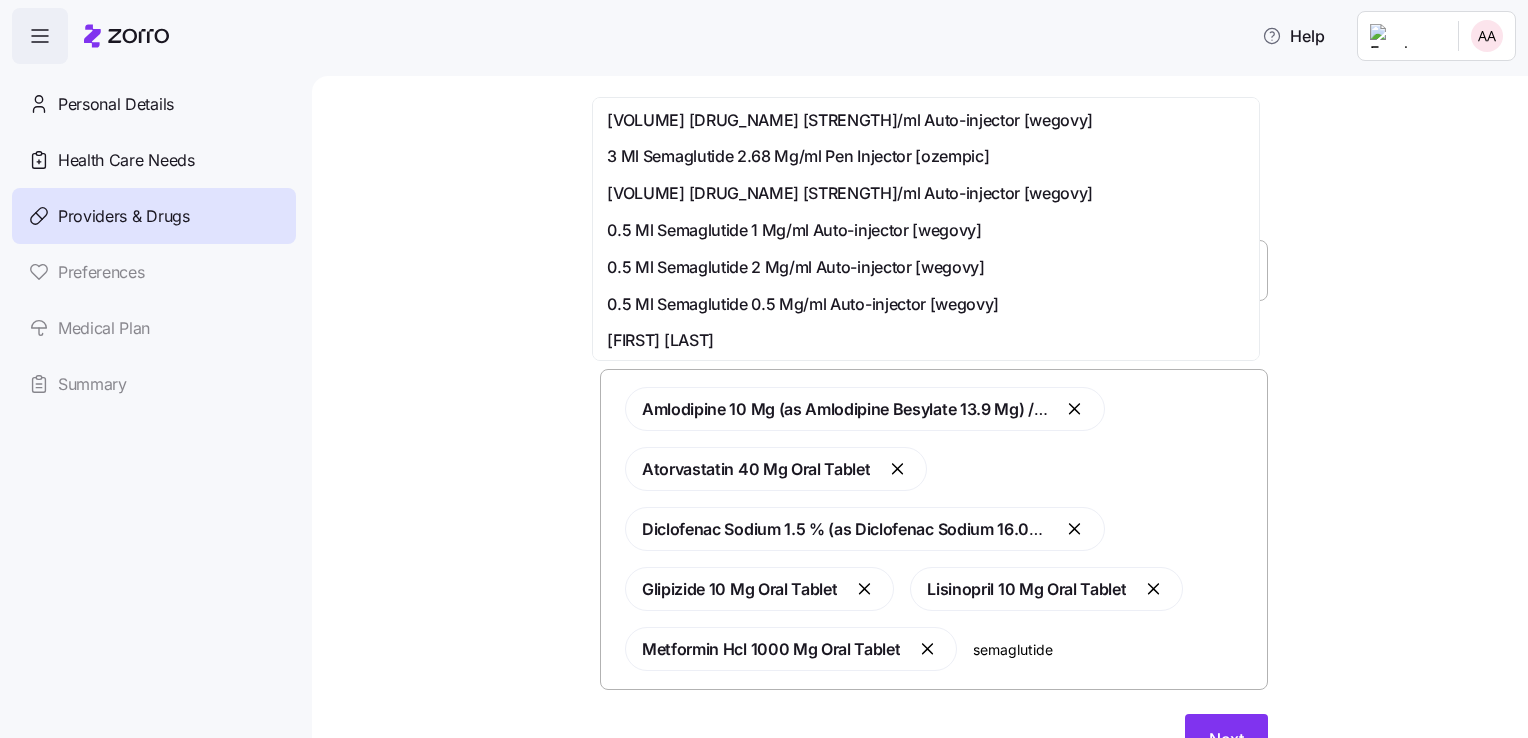 click on "3 Ml Semaglutide 2.68 Mg/ml Pen Injector [ozempic]" at bounding box center [926, 156] 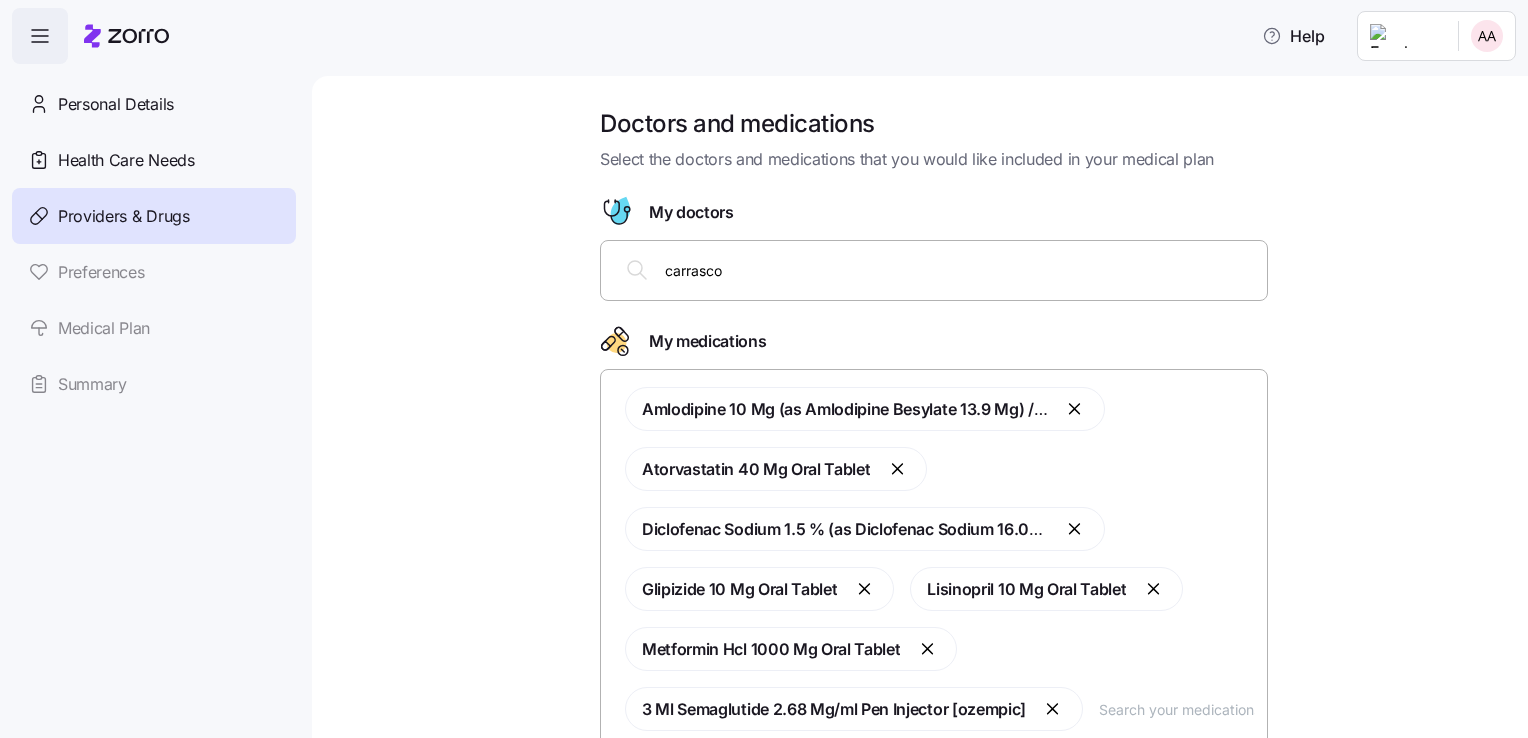 type 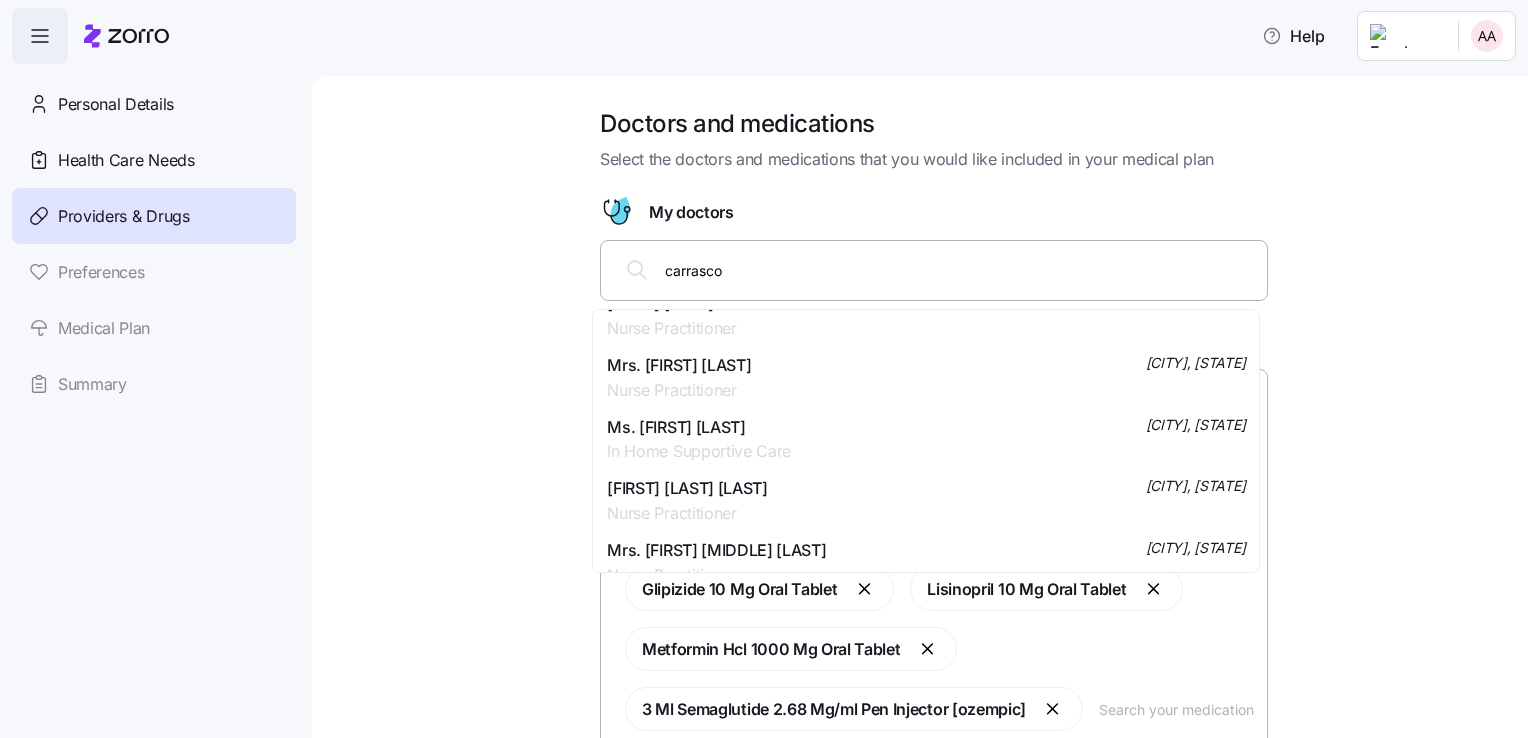 drag, startPoint x: 743, startPoint y: 262, endPoint x: 585, endPoint y: 254, distance: 158.20241 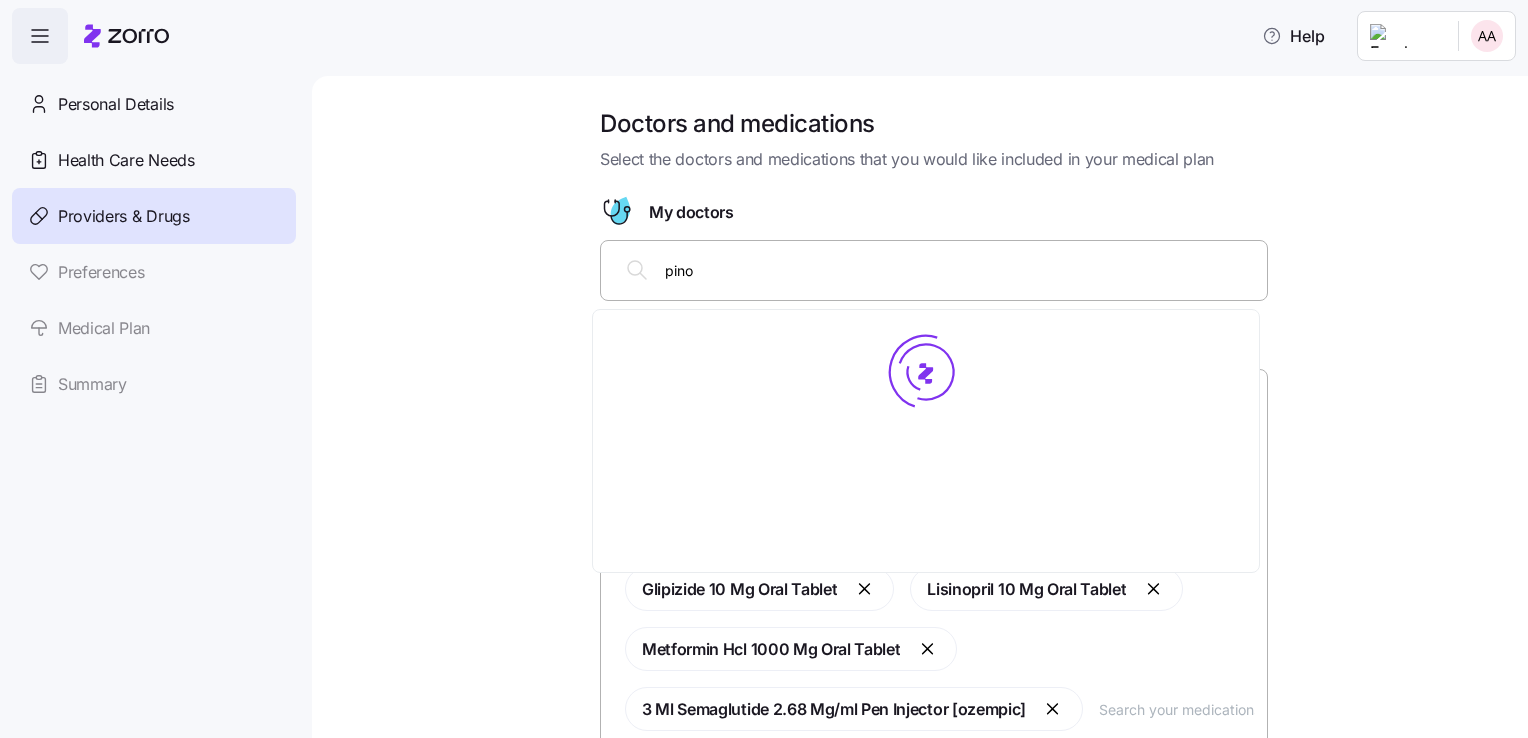 scroll, scrollTop: 0, scrollLeft: 0, axis: both 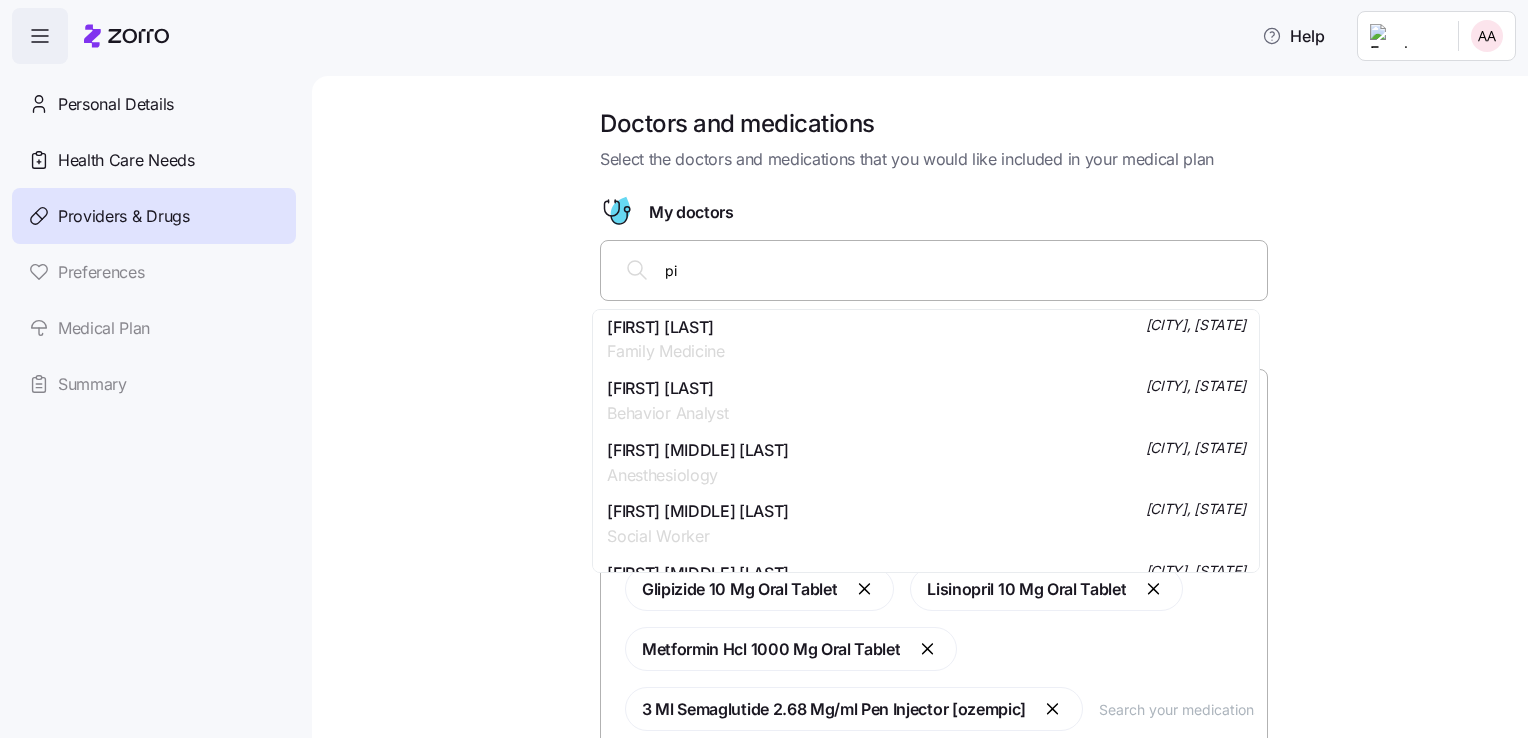 type on "p" 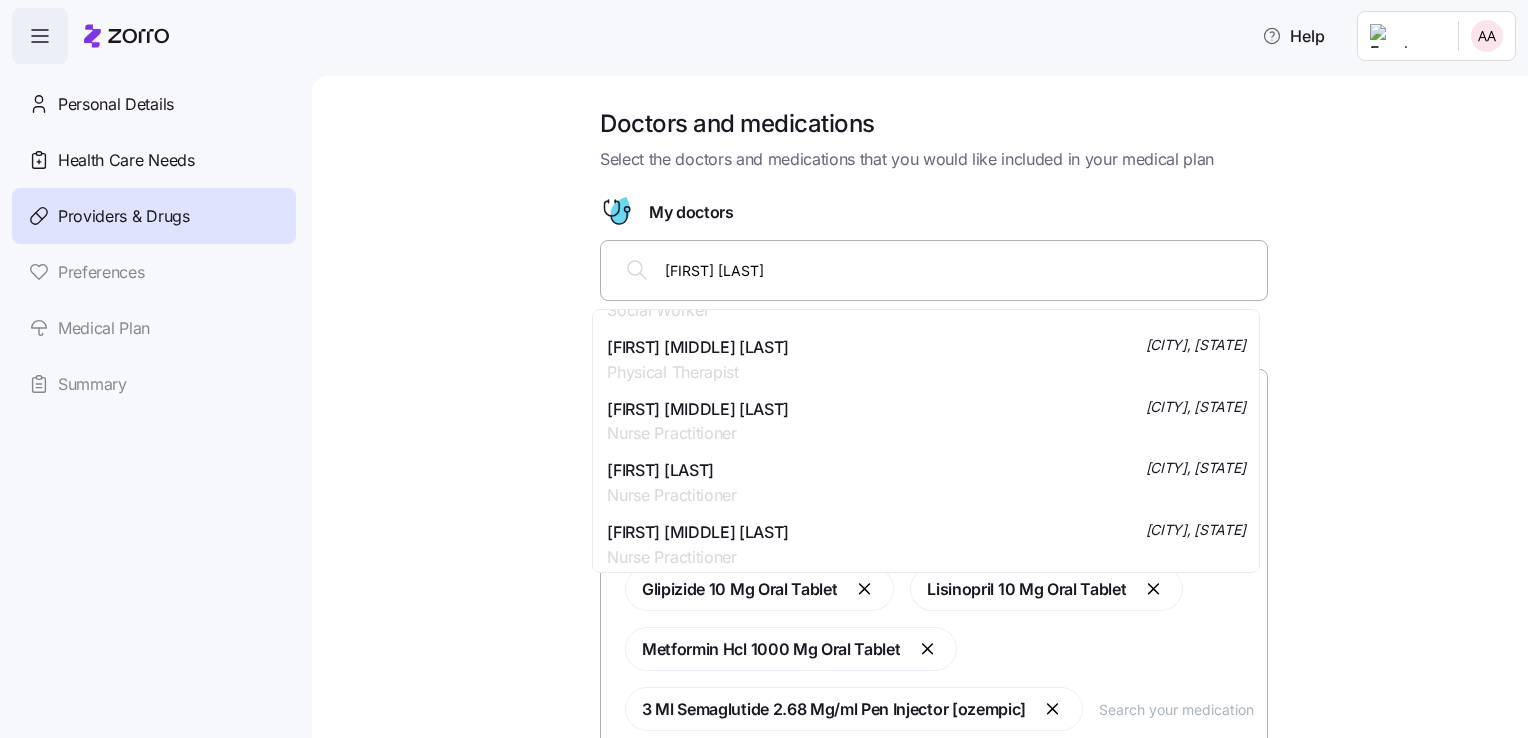 scroll, scrollTop: 4012, scrollLeft: 0, axis: vertical 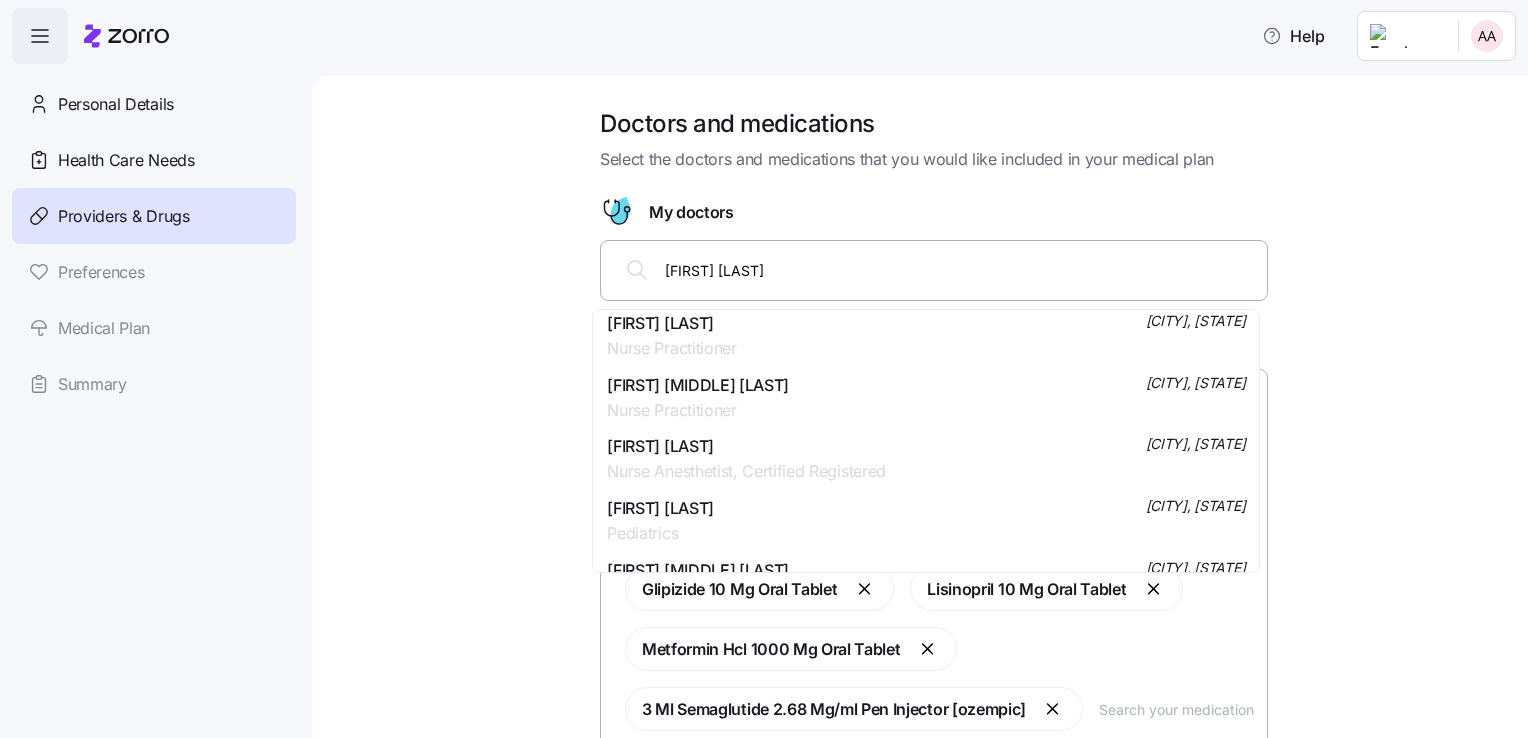 type on "[FIRST] [LAST]" 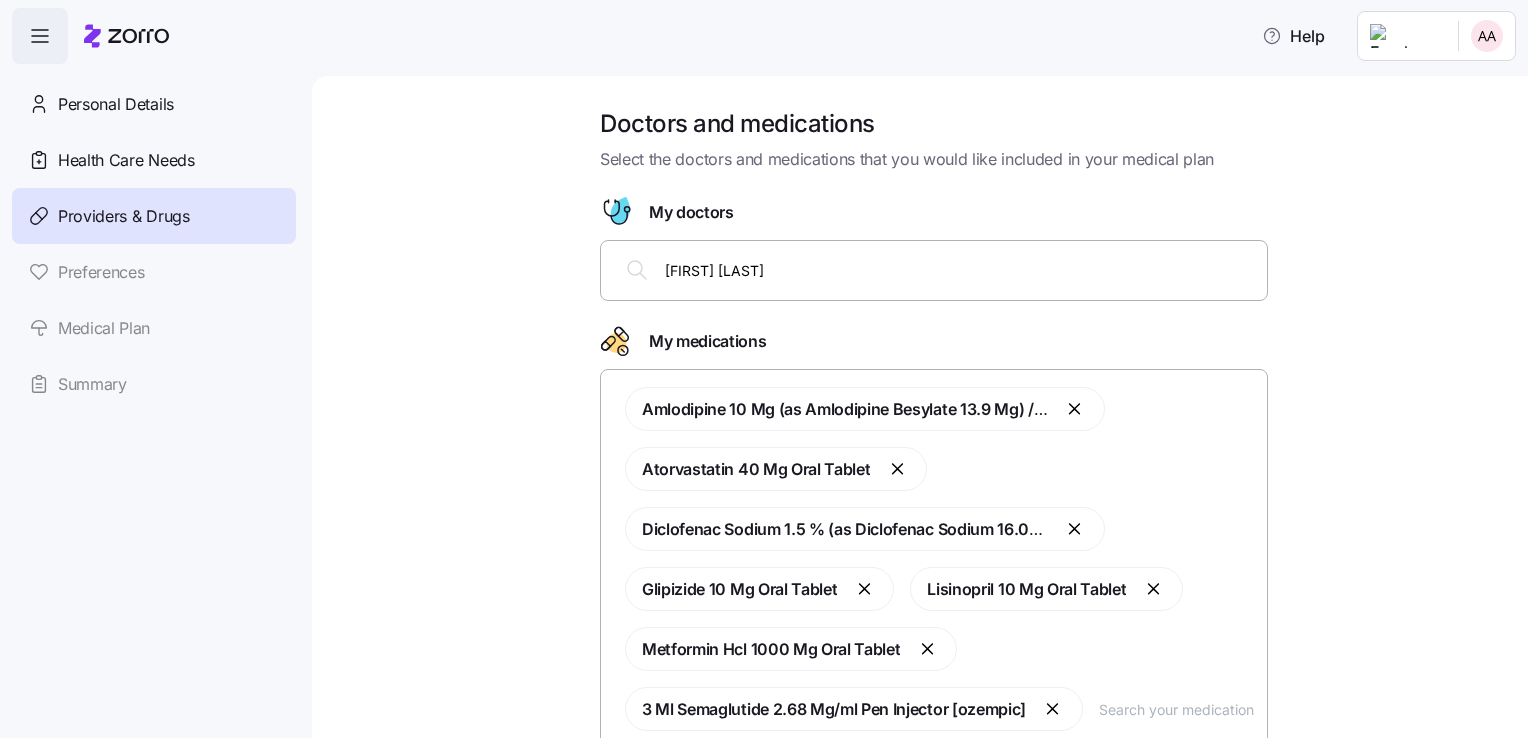 click on "Doctors and medications Select the doctors and medications that you would like included in your medical plan My doctors [FIRST] [LAST] My medications [FIRST] [MIDDLE] [LAST] [FIRST] [MIDDLE] [LAST] [FIRST] [MIDDLE] [LAST] [FIRST] [MIDDLE] [LAST] [FIRST] [MIDDLE] [LAST] Next" at bounding box center [934, 478] 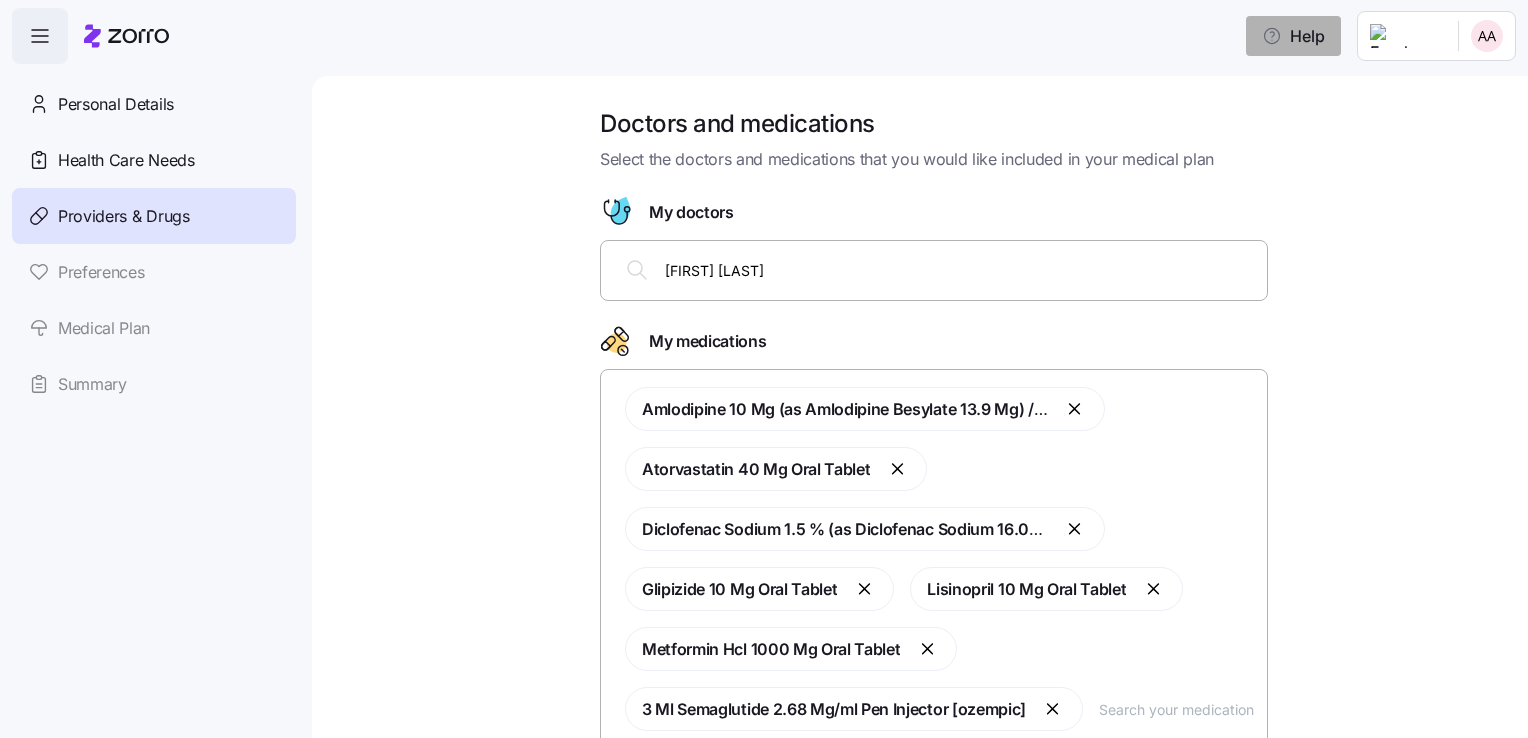 click on "Help" at bounding box center (1293, 36) 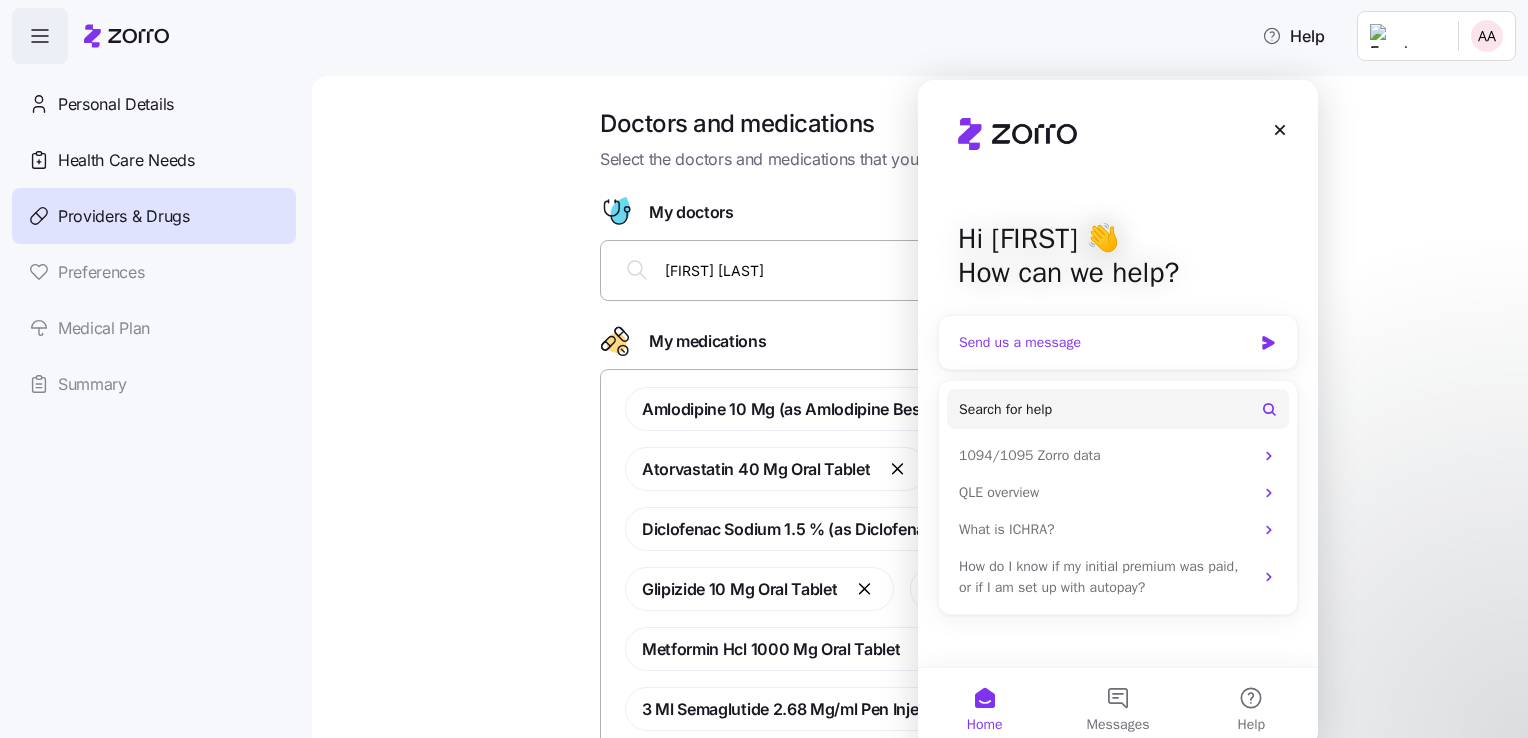 click on "Send us a message" at bounding box center [1105, 342] 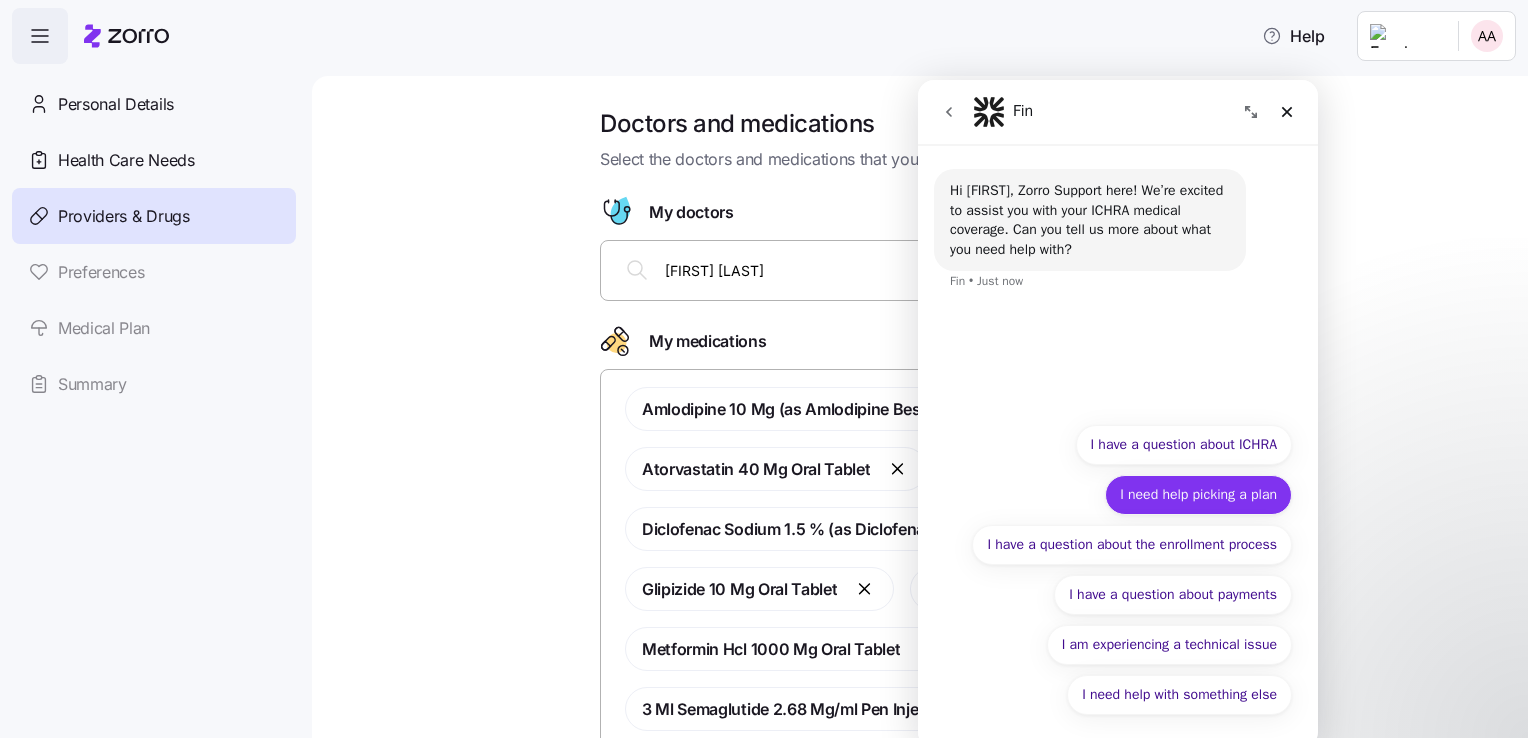 click on "I need help picking a plan" at bounding box center (1198, 495) 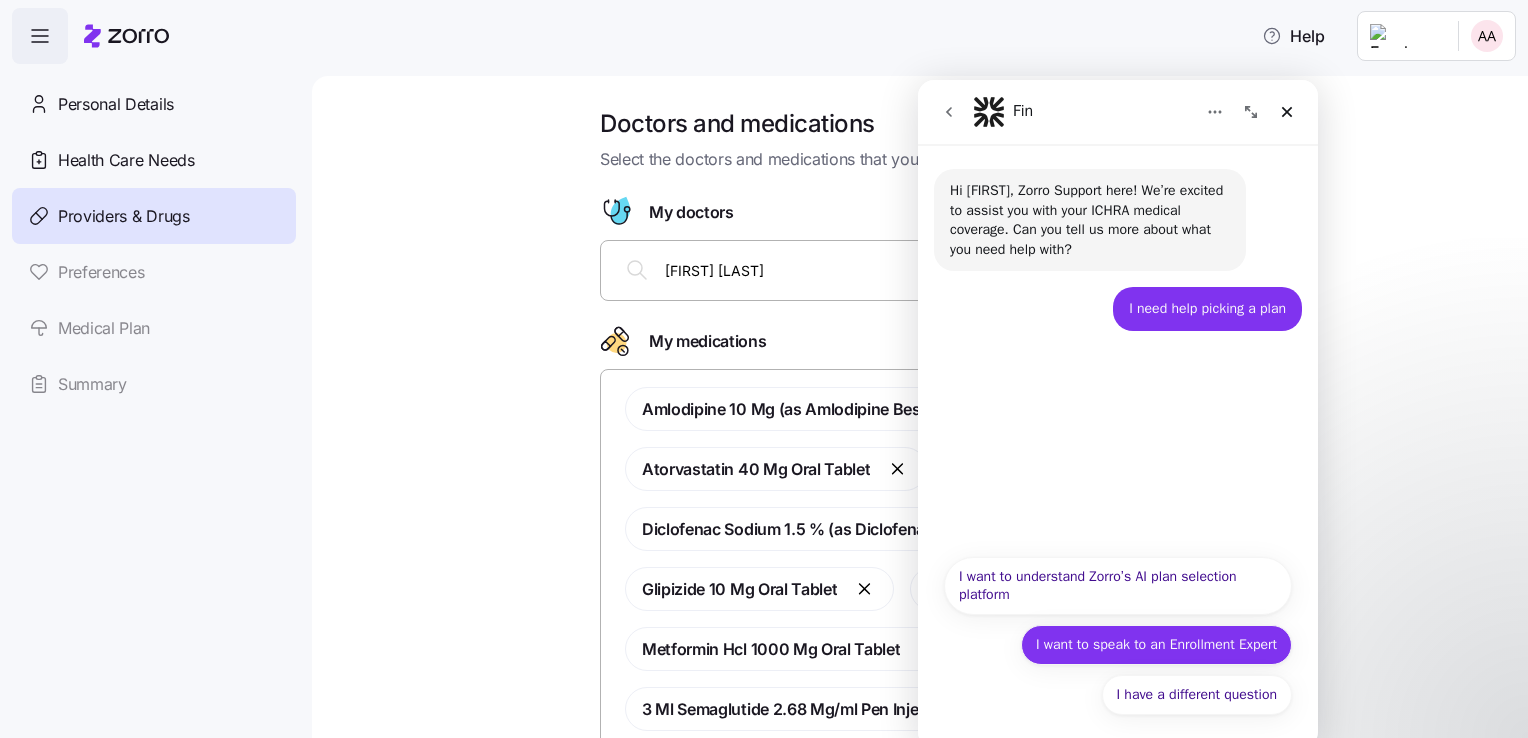 click on "I want to speak to an Enrollment Expert" at bounding box center [1156, 645] 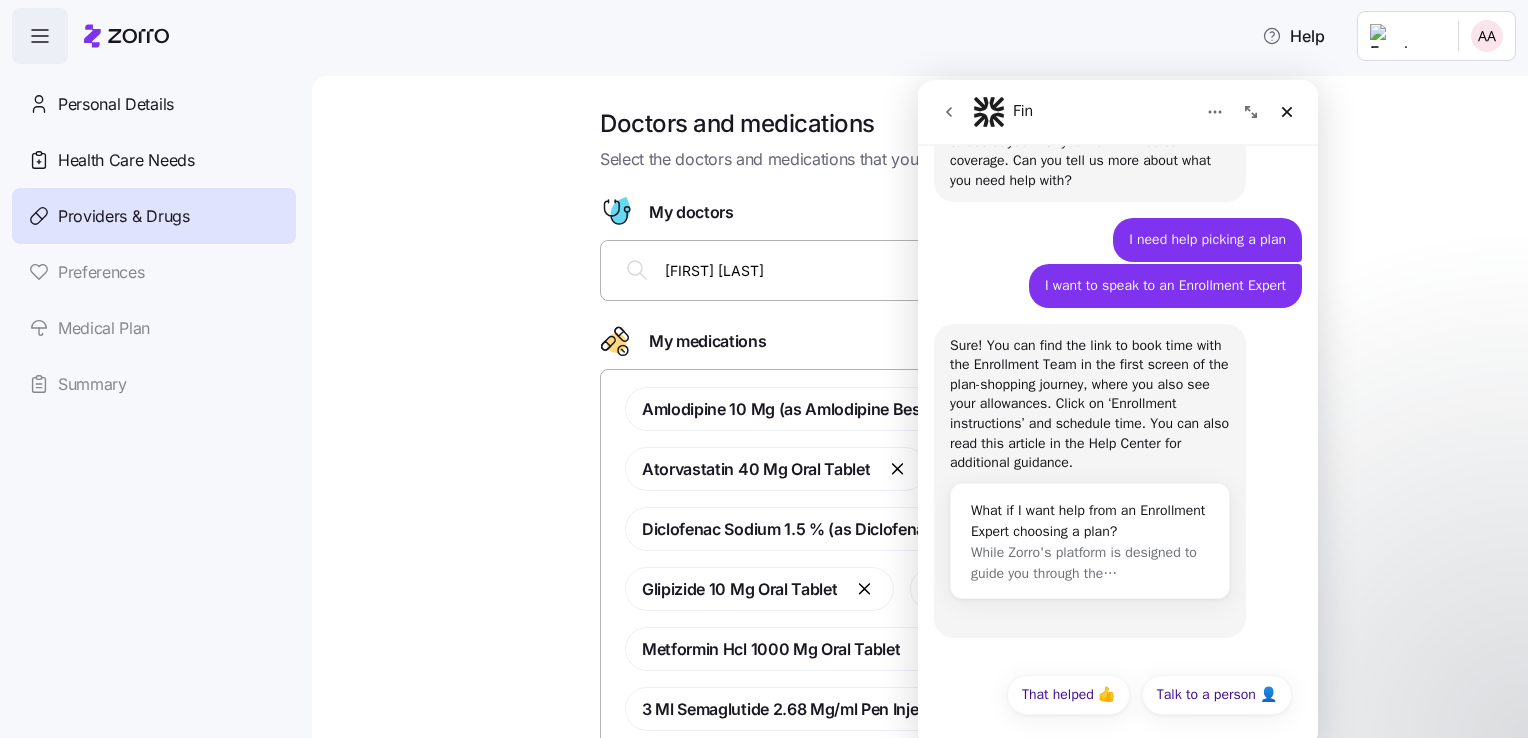 scroll, scrollTop: 70, scrollLeft: 0, axis: vertical 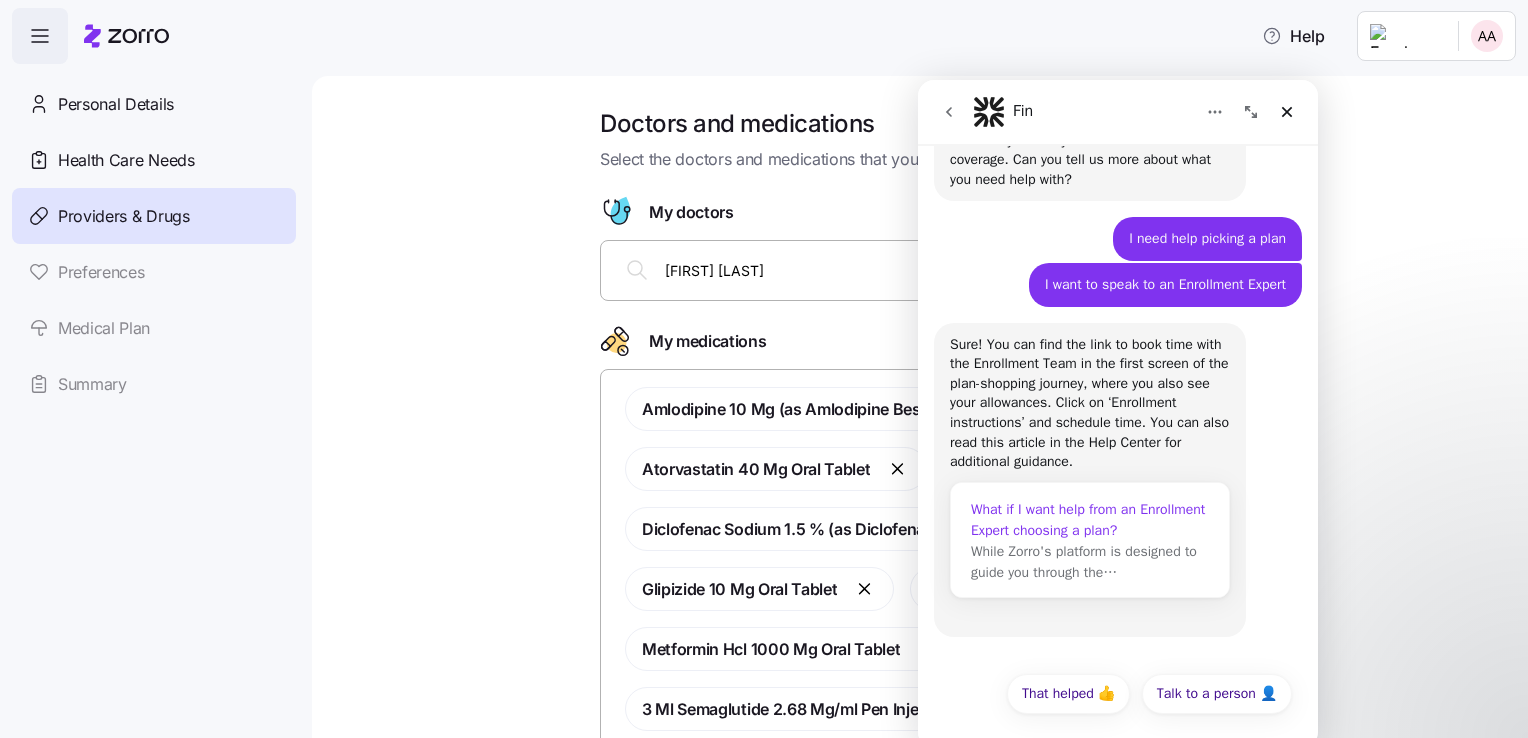 click on "What if I want help from an Enrollment Expert choosing a plan?" at bounding box center (1090, 520) 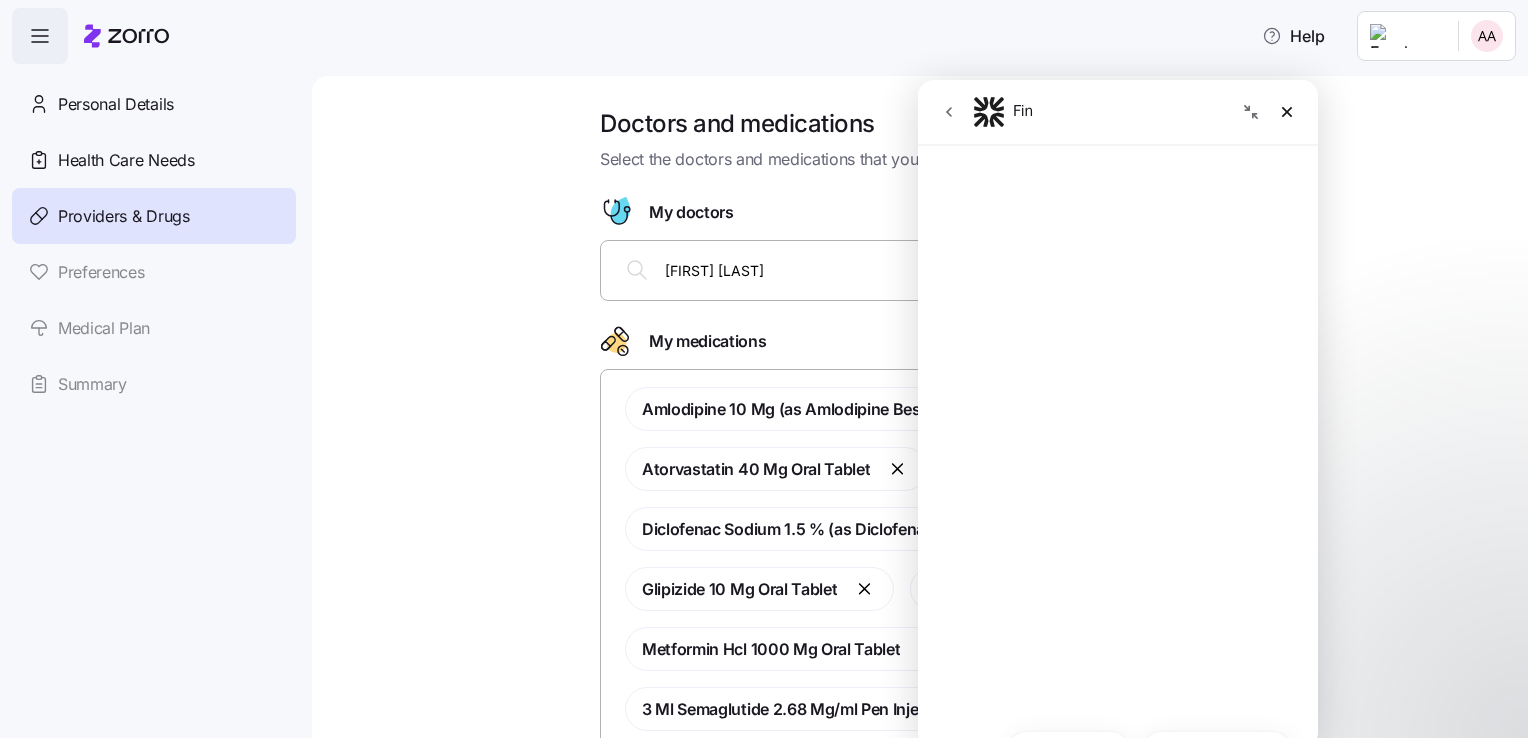 scroll, scrollTop: 0, scrollLeft: 0, axis: both 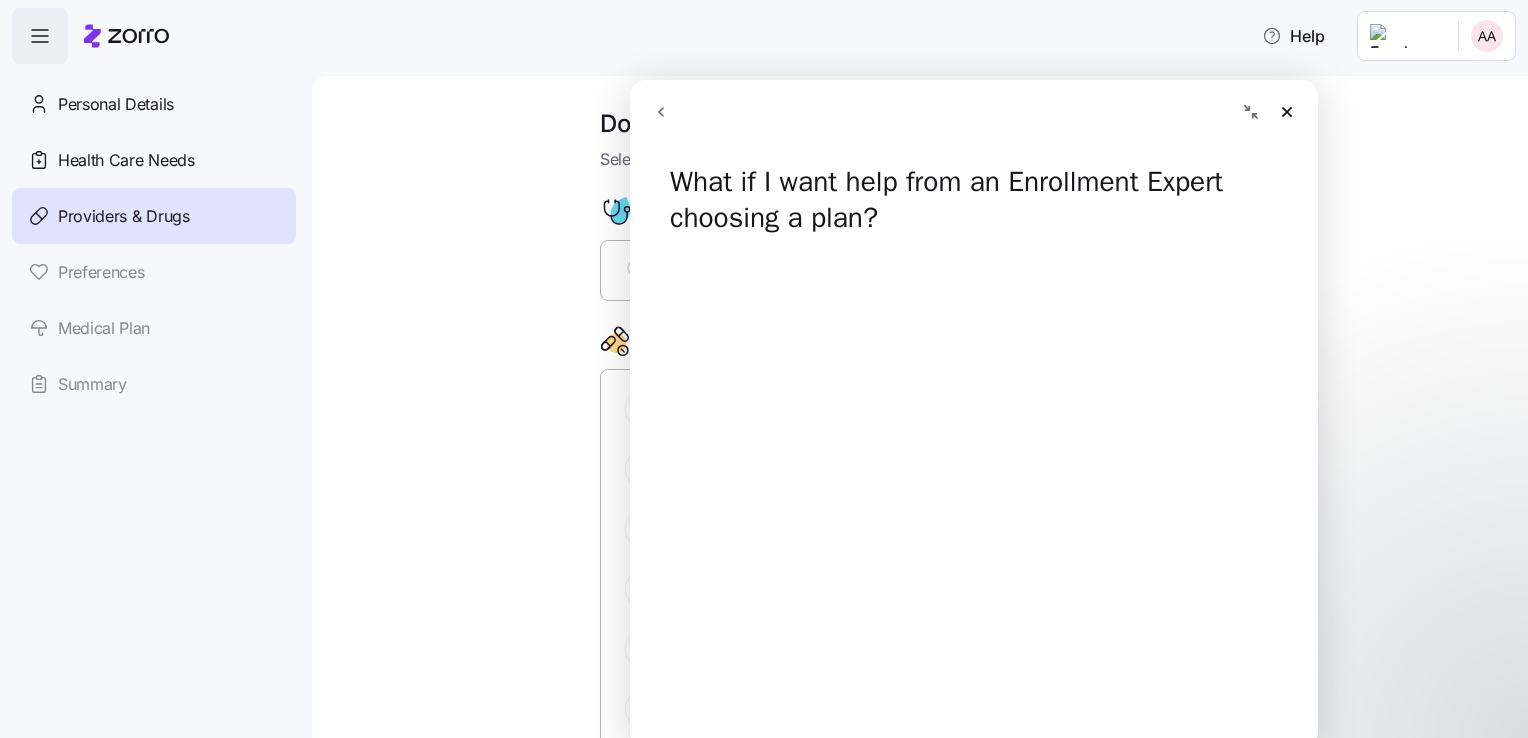 click 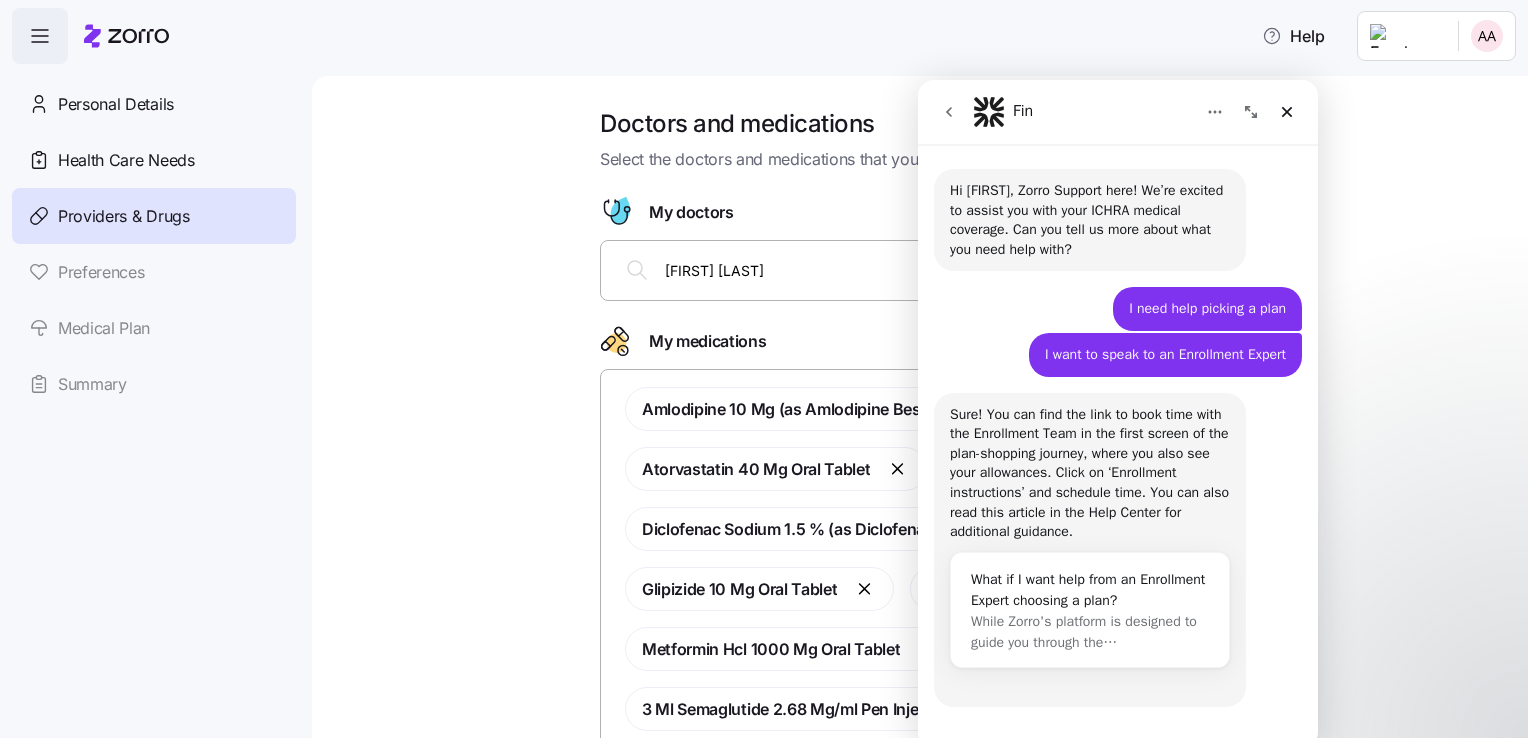 scroll, scrollTop: 70, scrollLeft: 0, axis: vertical 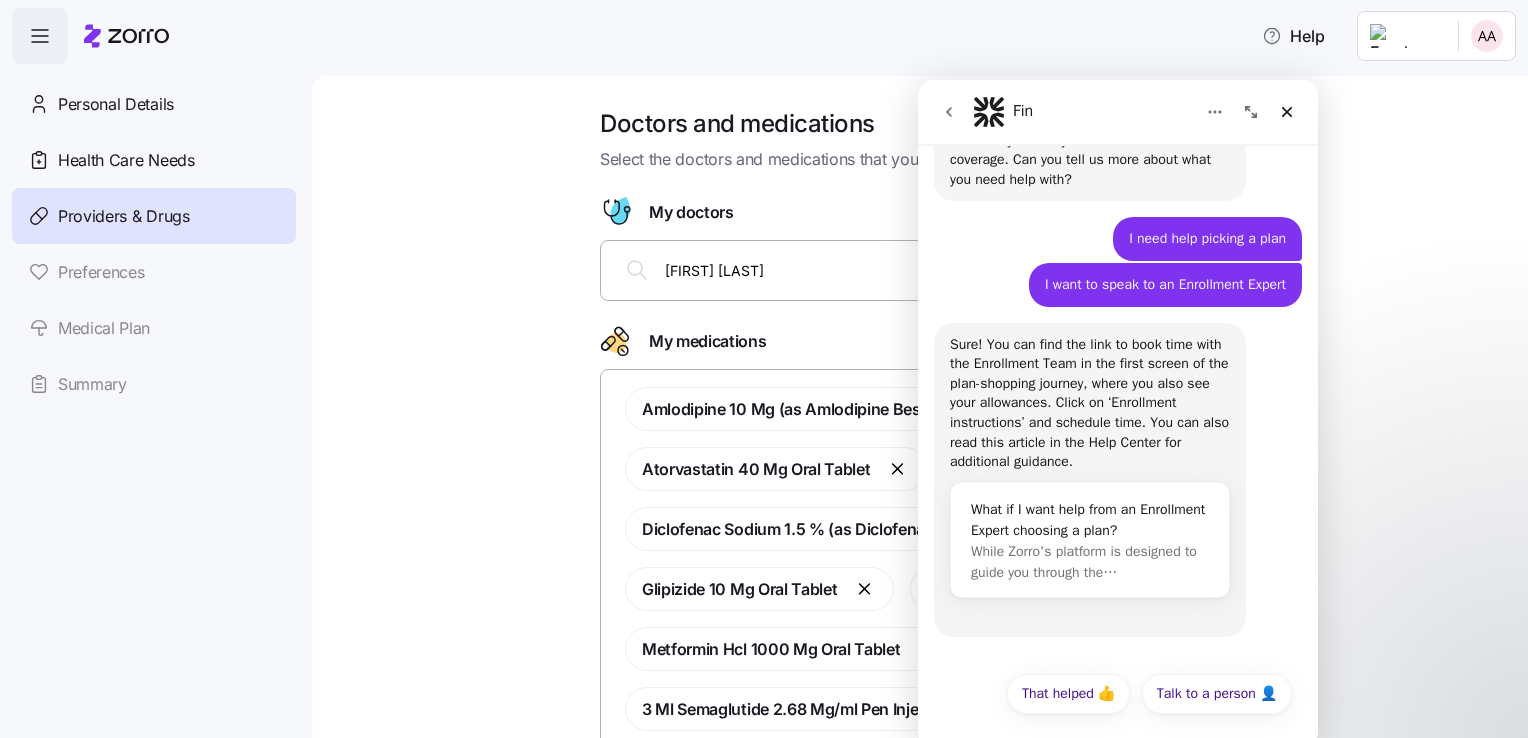 click on "Help Personal Details Health Care Needs Providers & Drugs Preferences Medical Plan Summary Doctors and medications Select the doctors and medications that you would like included in your medical plan My doctors [LAST] My medications [DRUG] [DRUG] [DRUG] [DRUG] [DRUG] [DRUG] [DRUG] Next Healthcare preferences | Zorro [FIRST] [LAST] Pediatrics [CITY], [STATE] [FIRST] [LAST] Internal Medicine [CITY], [STATE] Dr. [FIRST] [LAST] Optometrist [CITY], [STATE] [FIRST] [LAST] Anesthesiology [CITY], [STATE] [FIRST] [LAST] Nurse Practitioner [CITY], [STATE] [FIRST] [LAST] Family Medicine [CITY], [STATE] Mr. [FIRST] [LAST] Social Worker [CITY], [STATE] [FIRST] [LAST] Emergency Medicine [CITY], [STATE] [FIRST] [LAST] Anesthesiology [CITY], [STATE] [CITY], [STATE]" at bounding box center [764, 363] 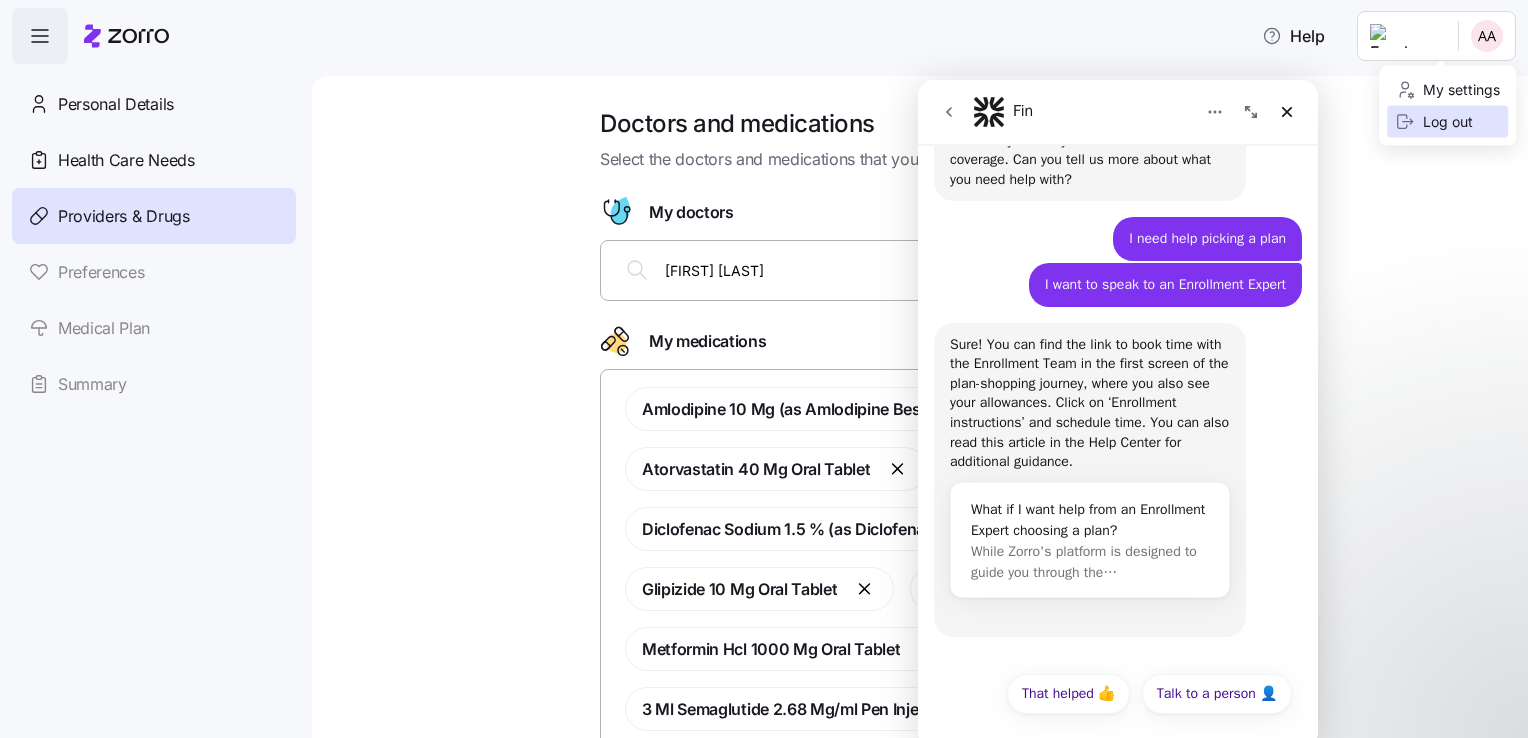 click on "Log out" at bounding box center [1434, 122] 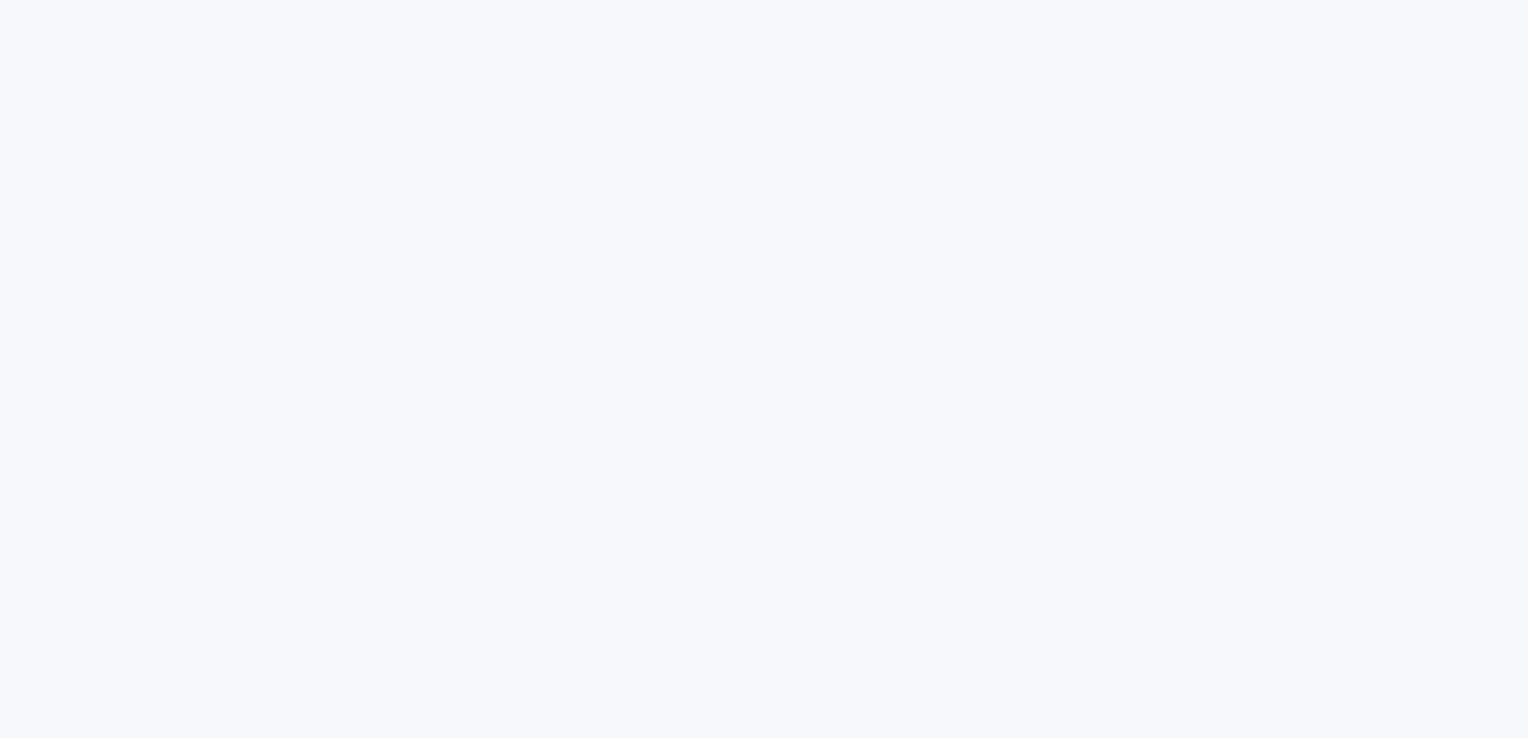 scroll, scrollTop: 0, scrollLeft: 0, axis: both 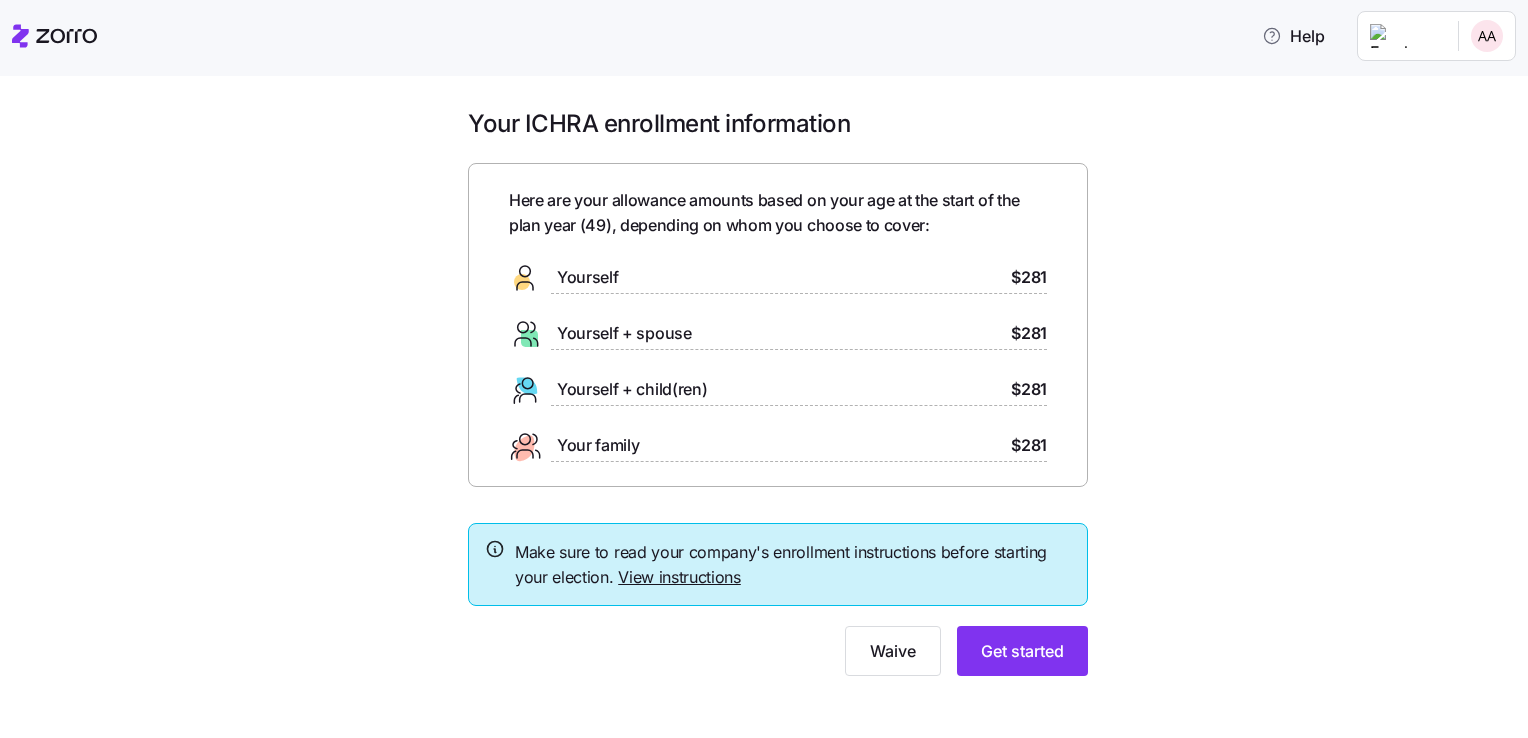 click on "View instructions" at bounding box center (679, 577) 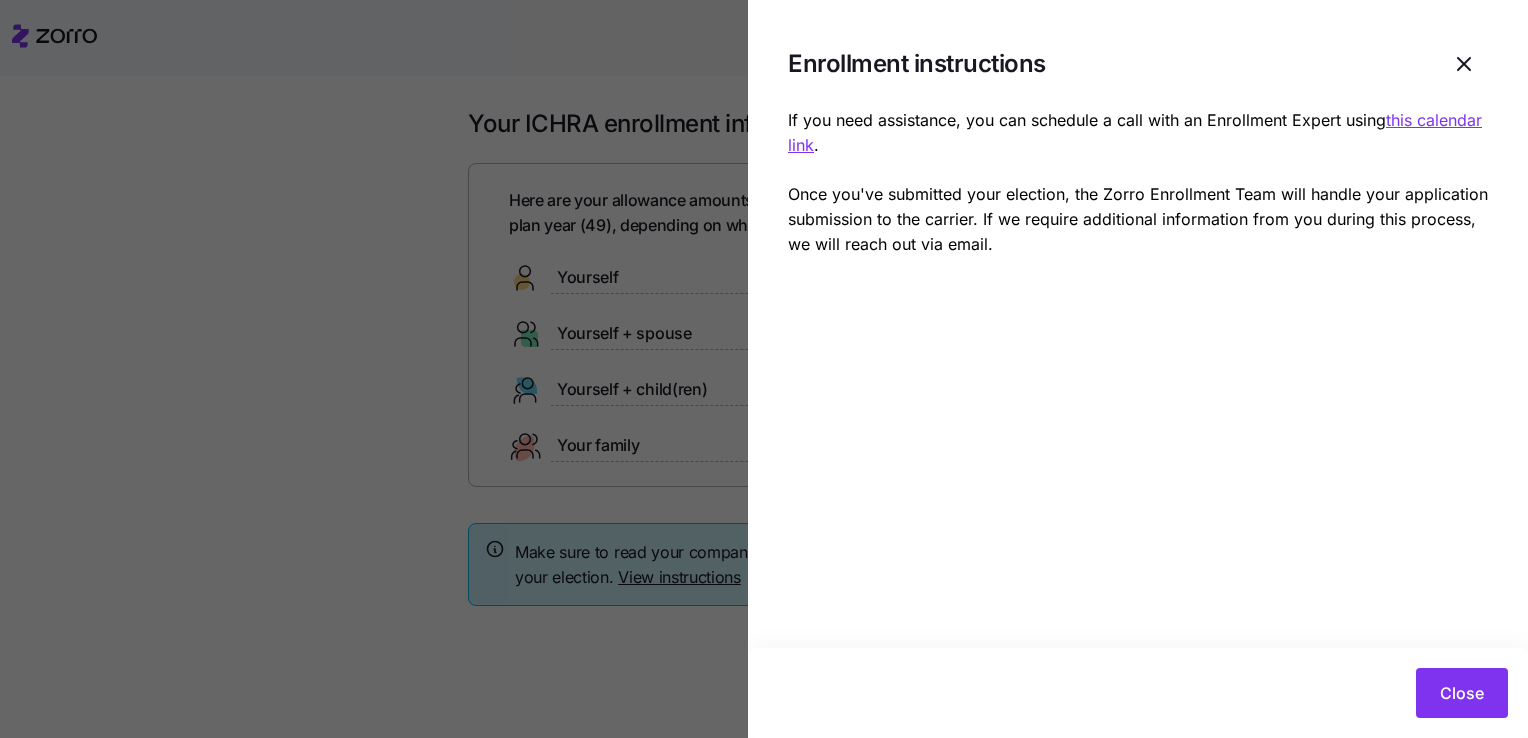 click on "this calendar link" at bounding box center [1135, 132] 